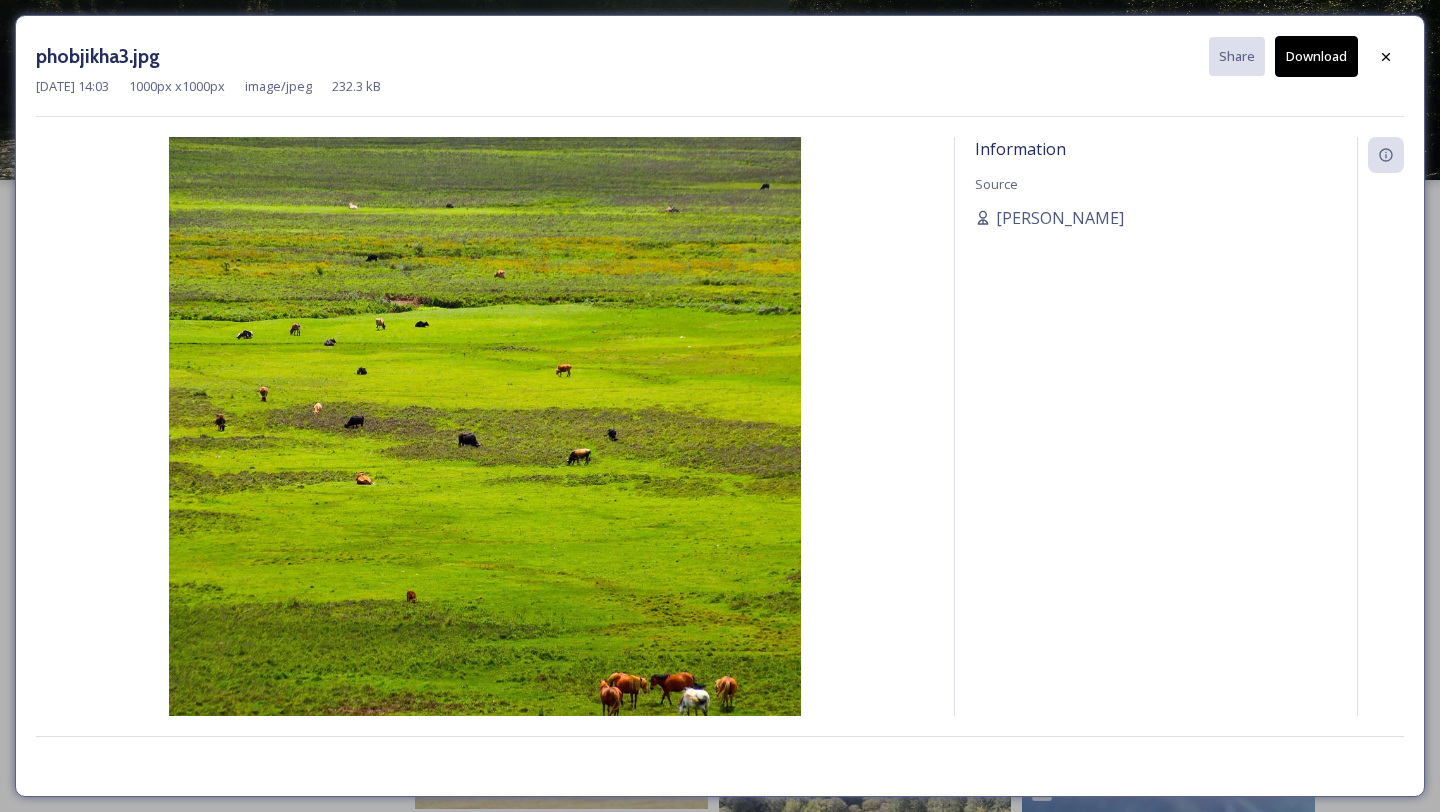 scroll, scrollTop: 2651, scrollLeft: 0, axis: vertical 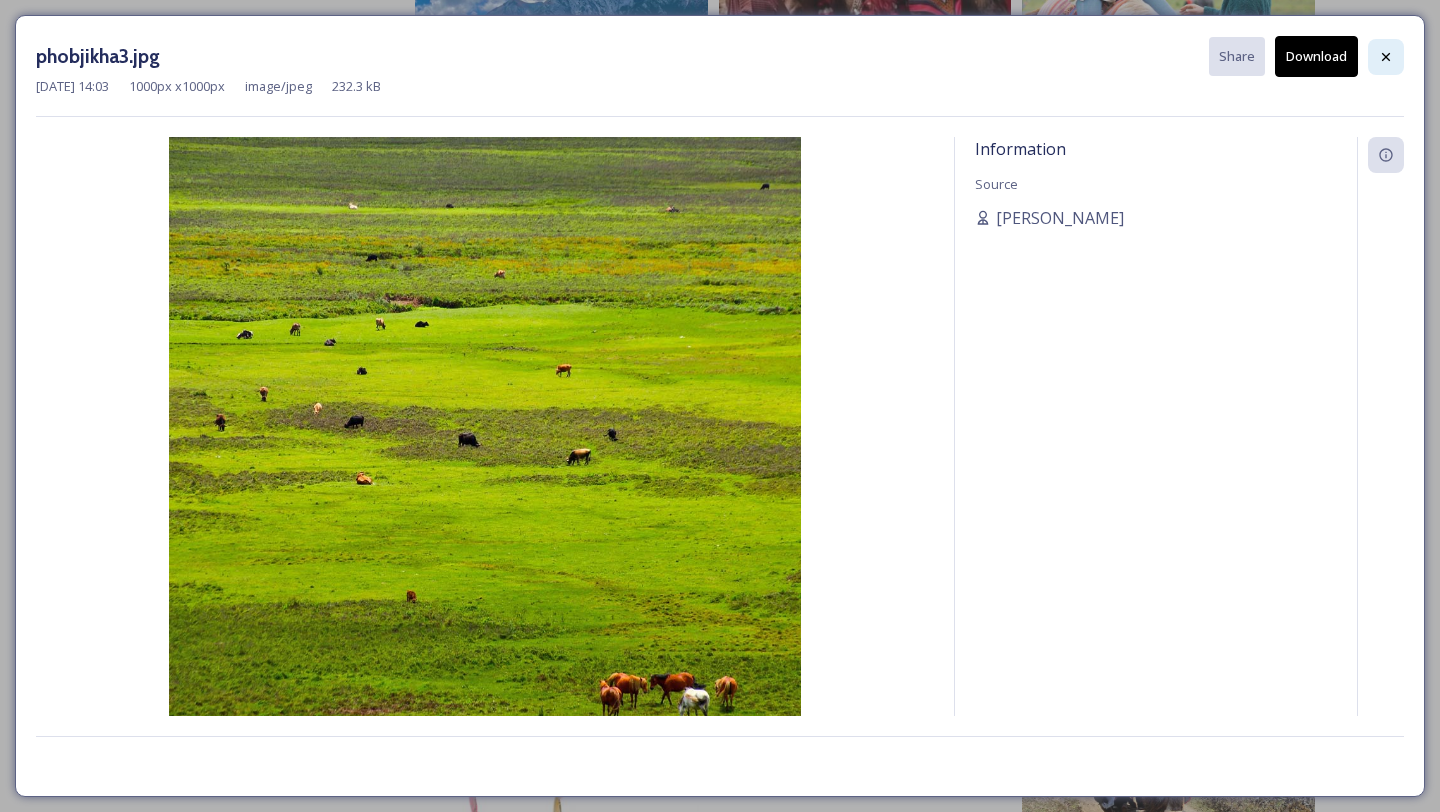 click 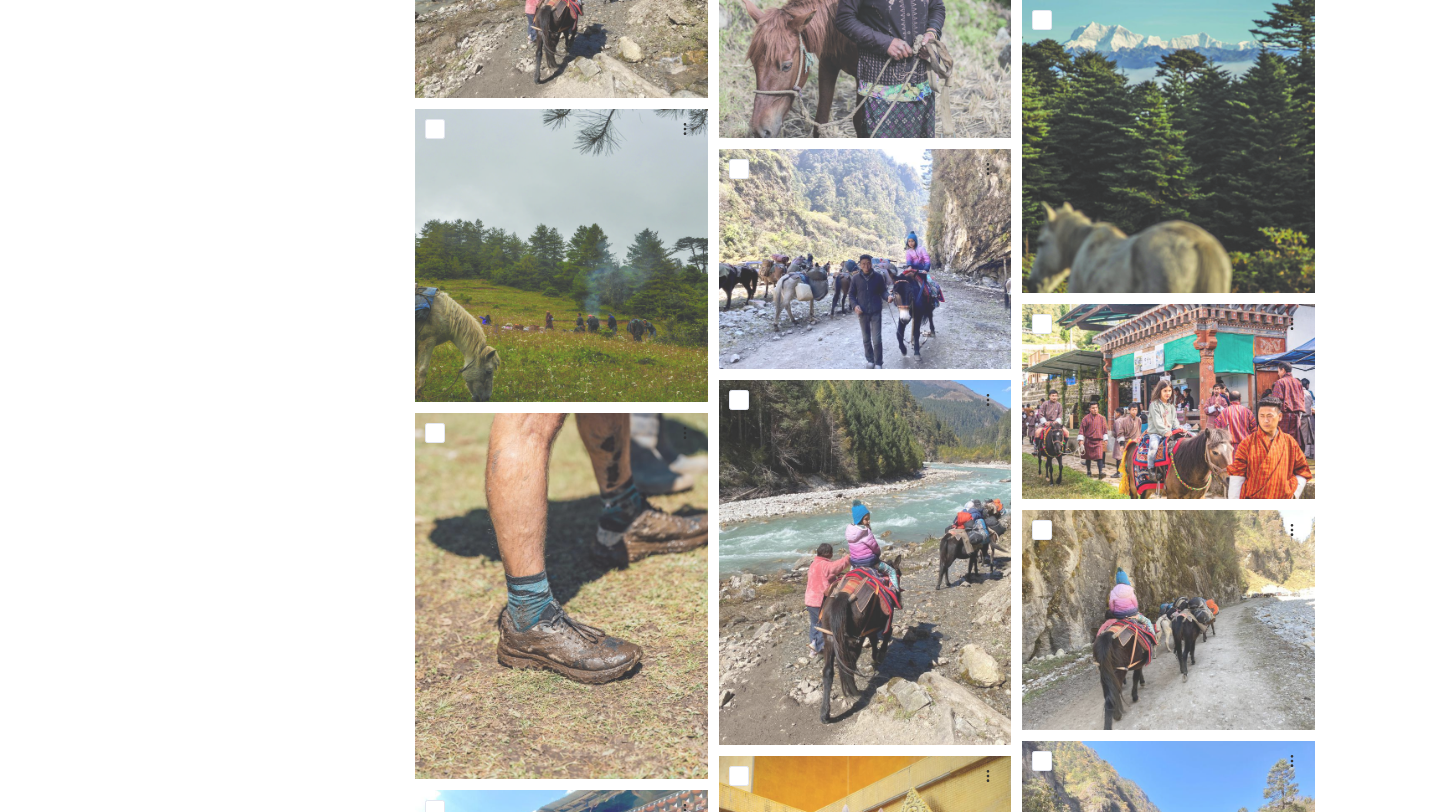 scroll, scrollTop: 0, scrollLeft: 0, axis: both 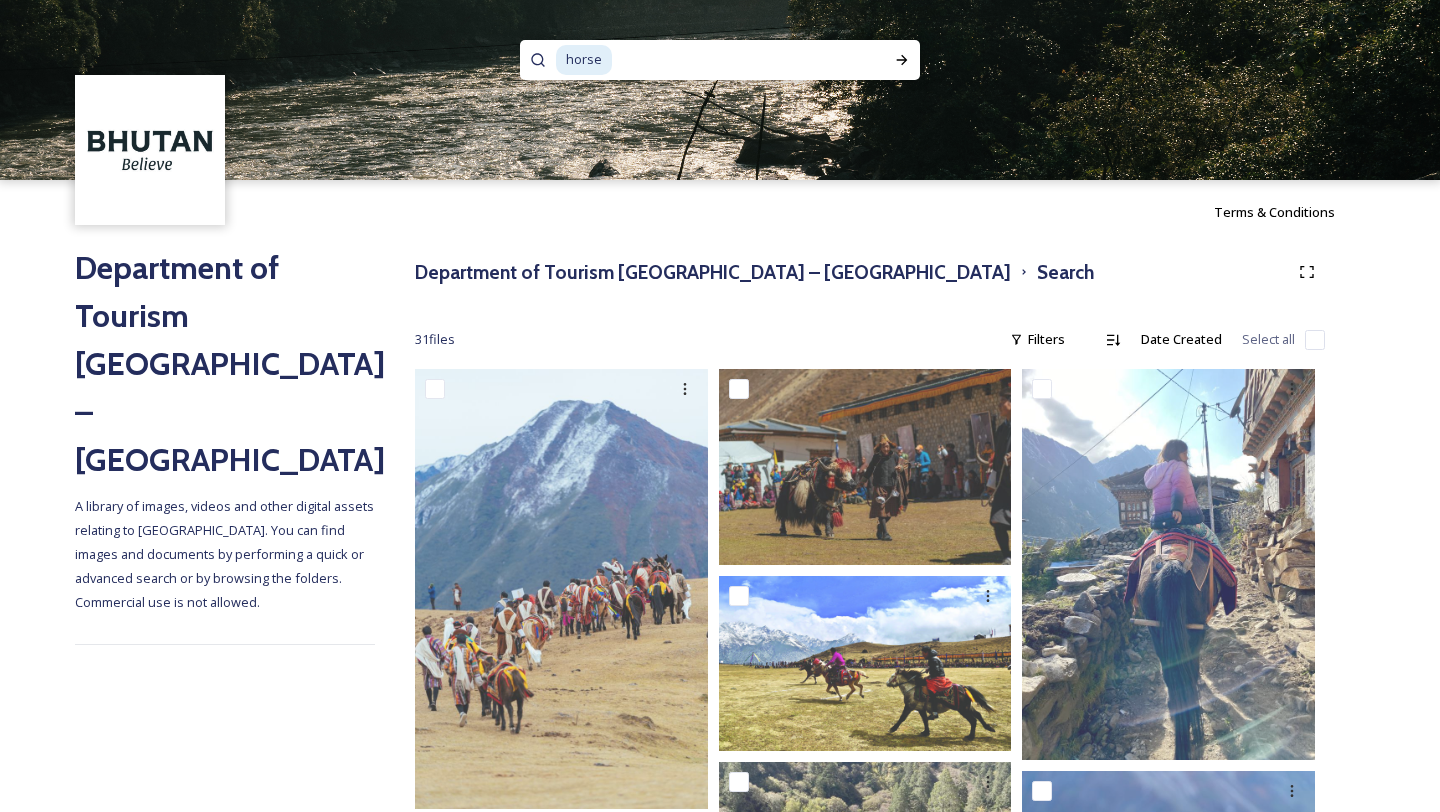 click on "horse" at bounding box center (584, 59) 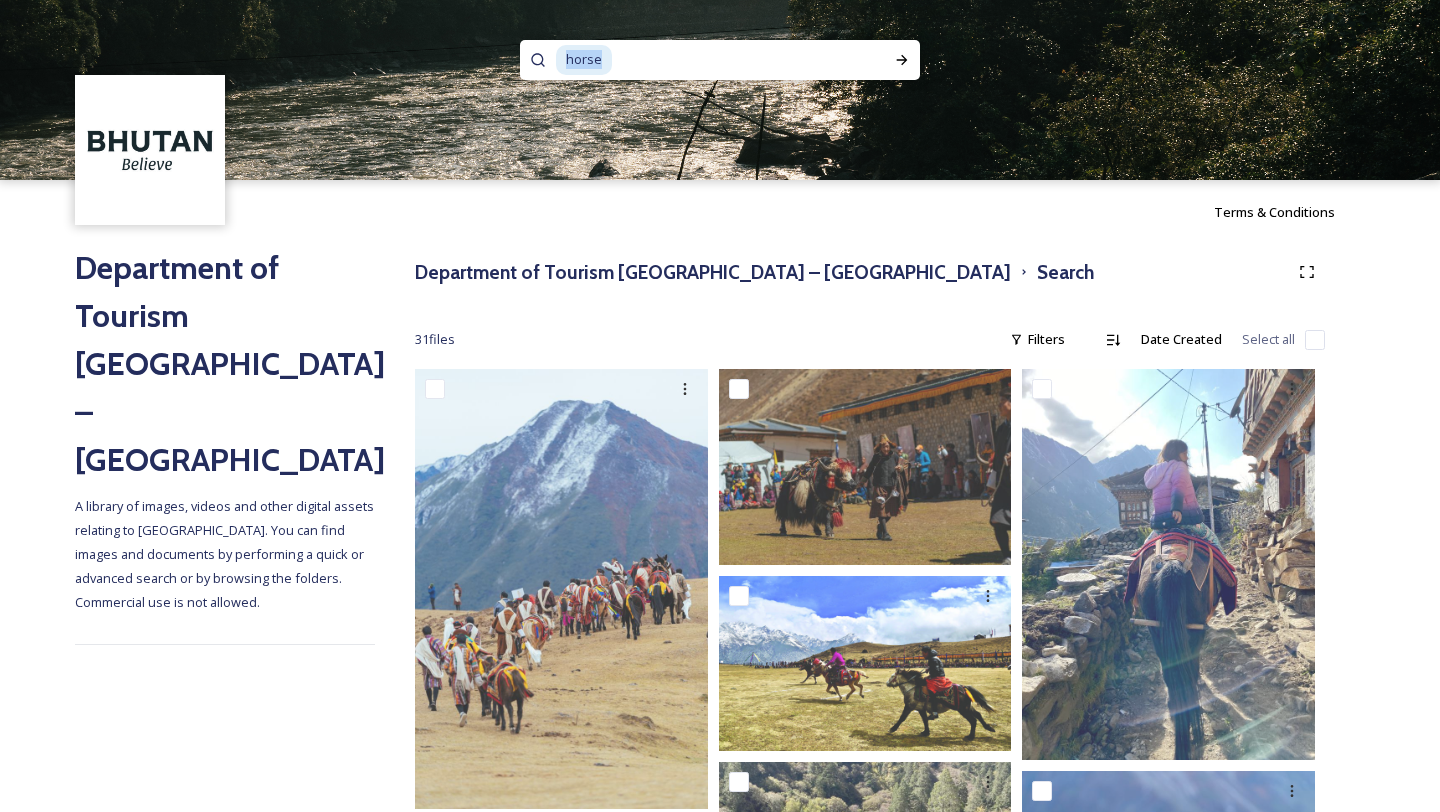 click on "horse" at bounding box center [584, 59] 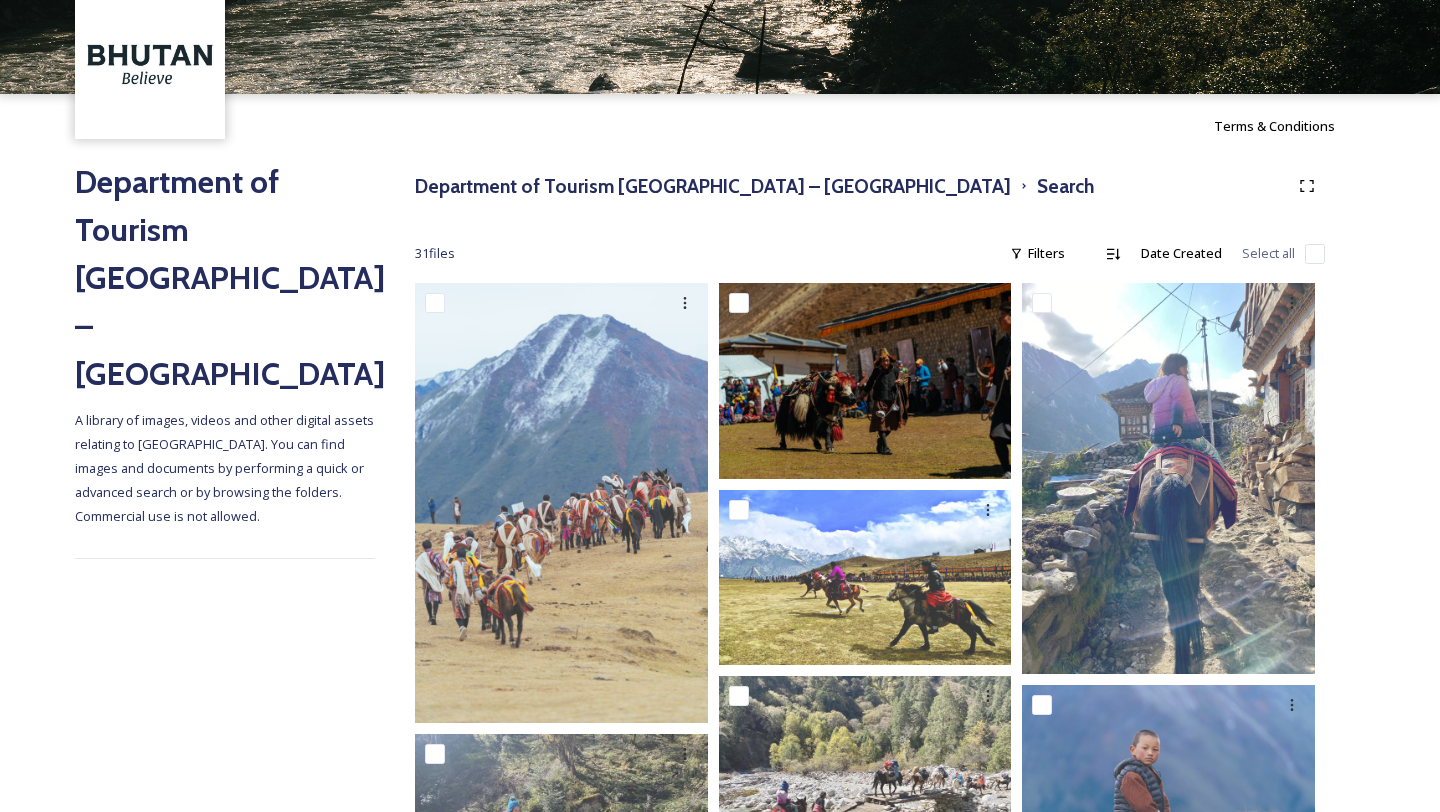scroll, scrollTop: 0, scrollLeft: 0, axis: both 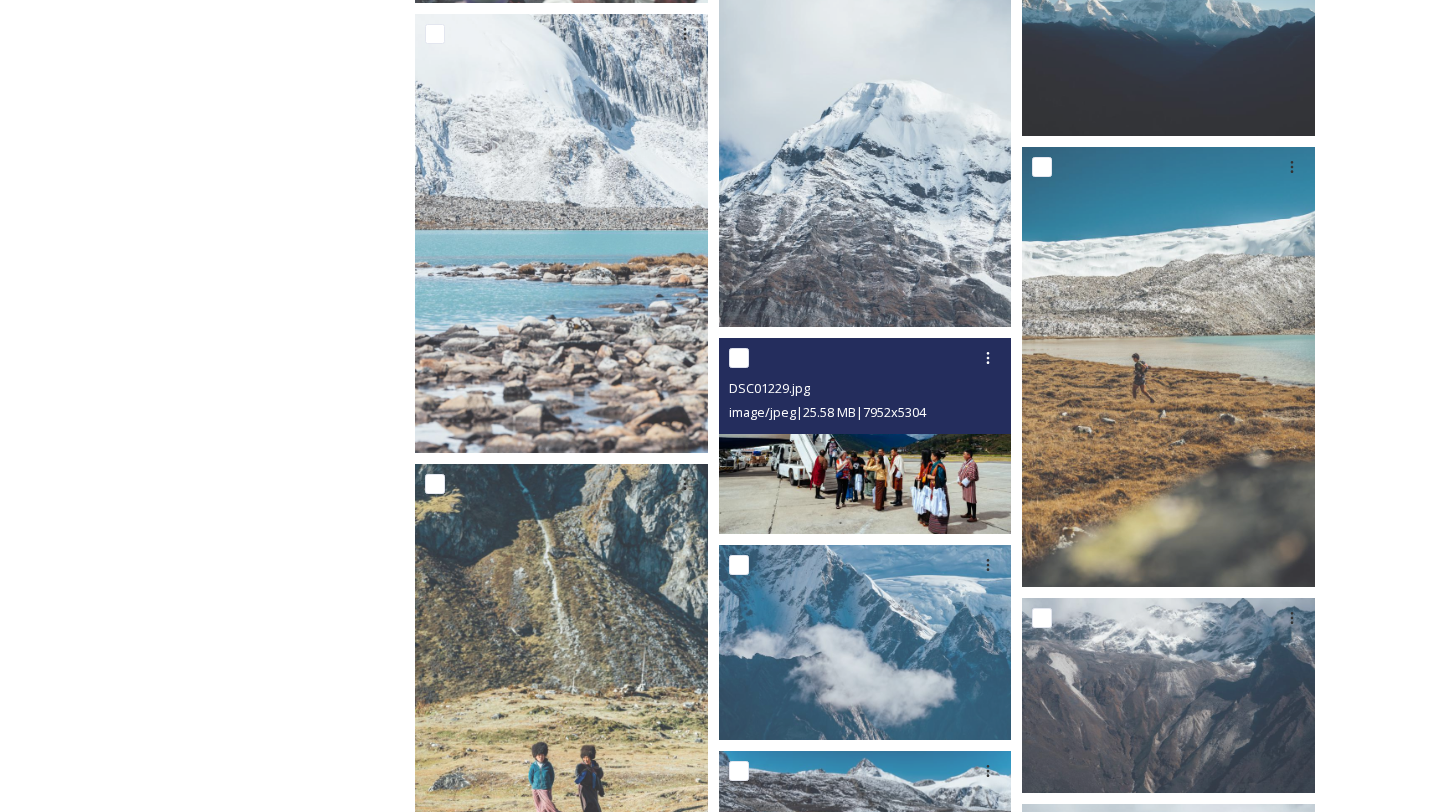 click at bounding box center [865, 435] 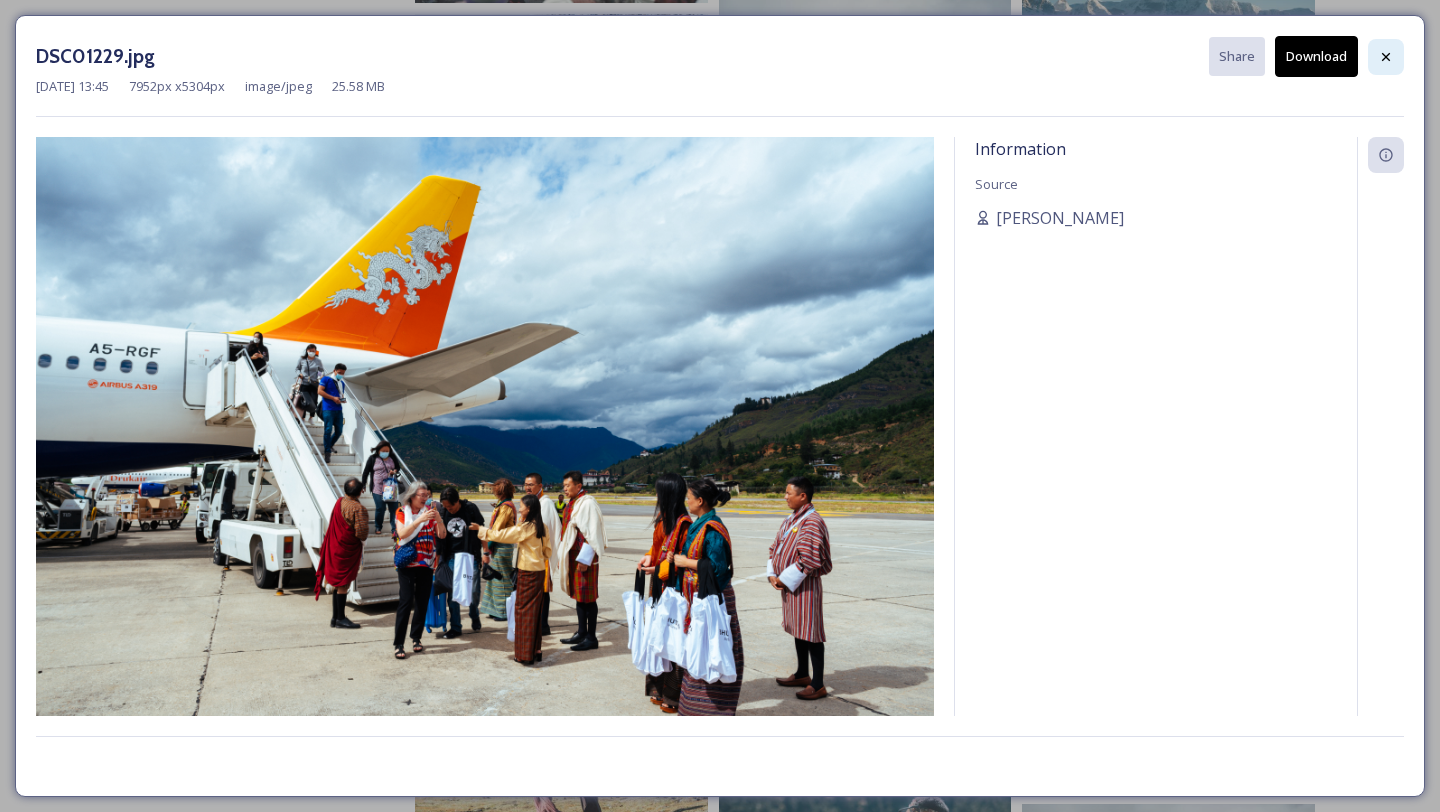 click 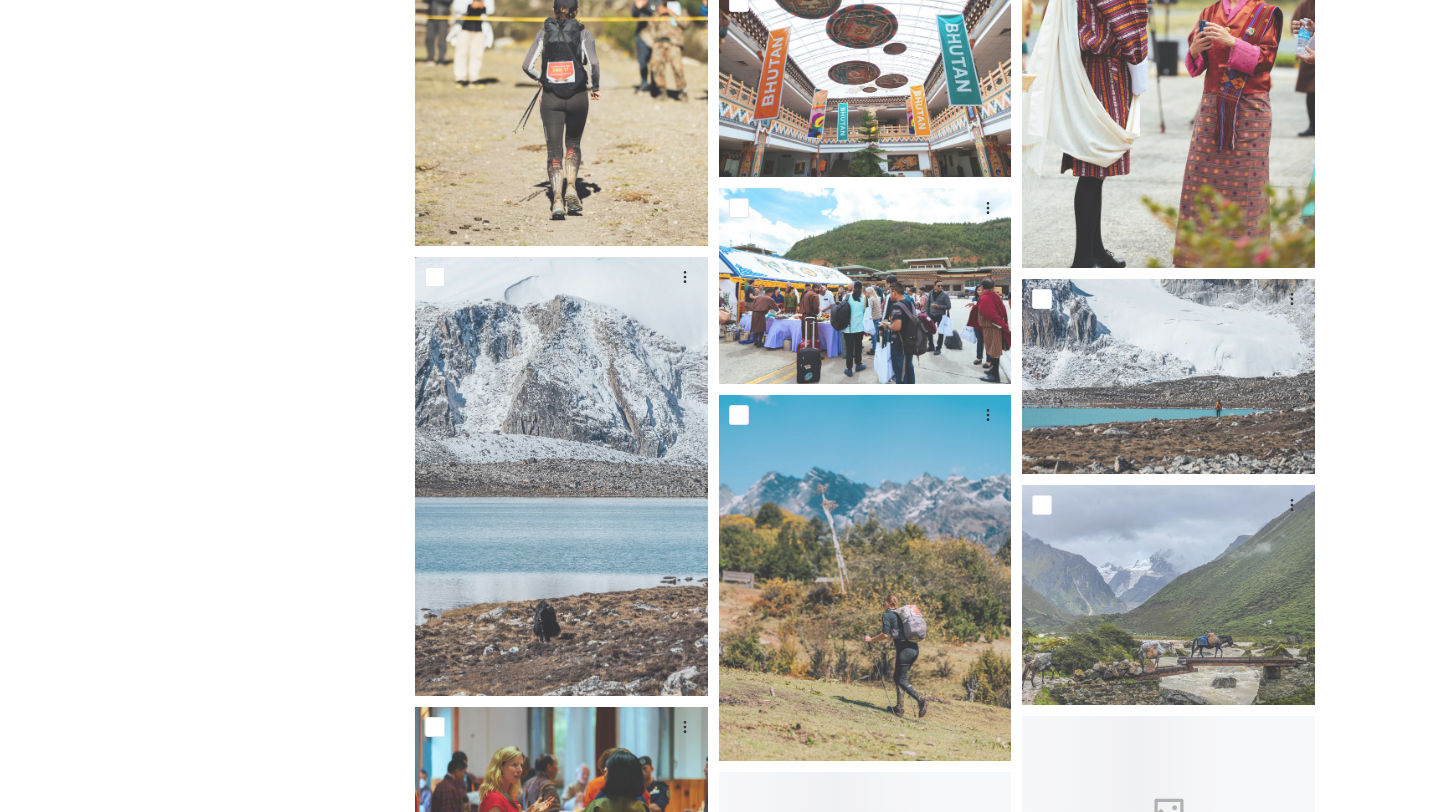 scroll, scrollTop: 3475, scrollLeft: 0, axis: vertical 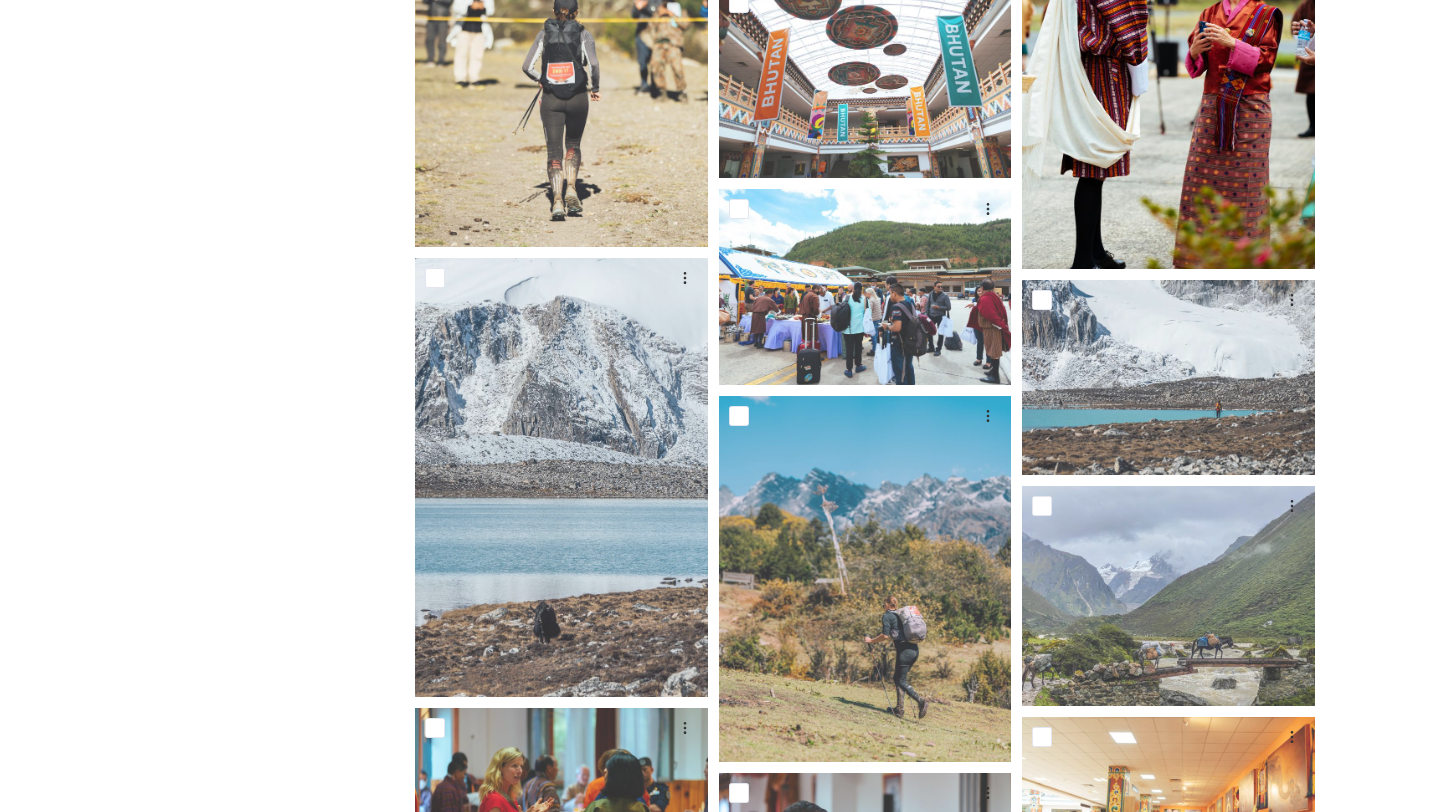 click at bounding box center (1168, 49) 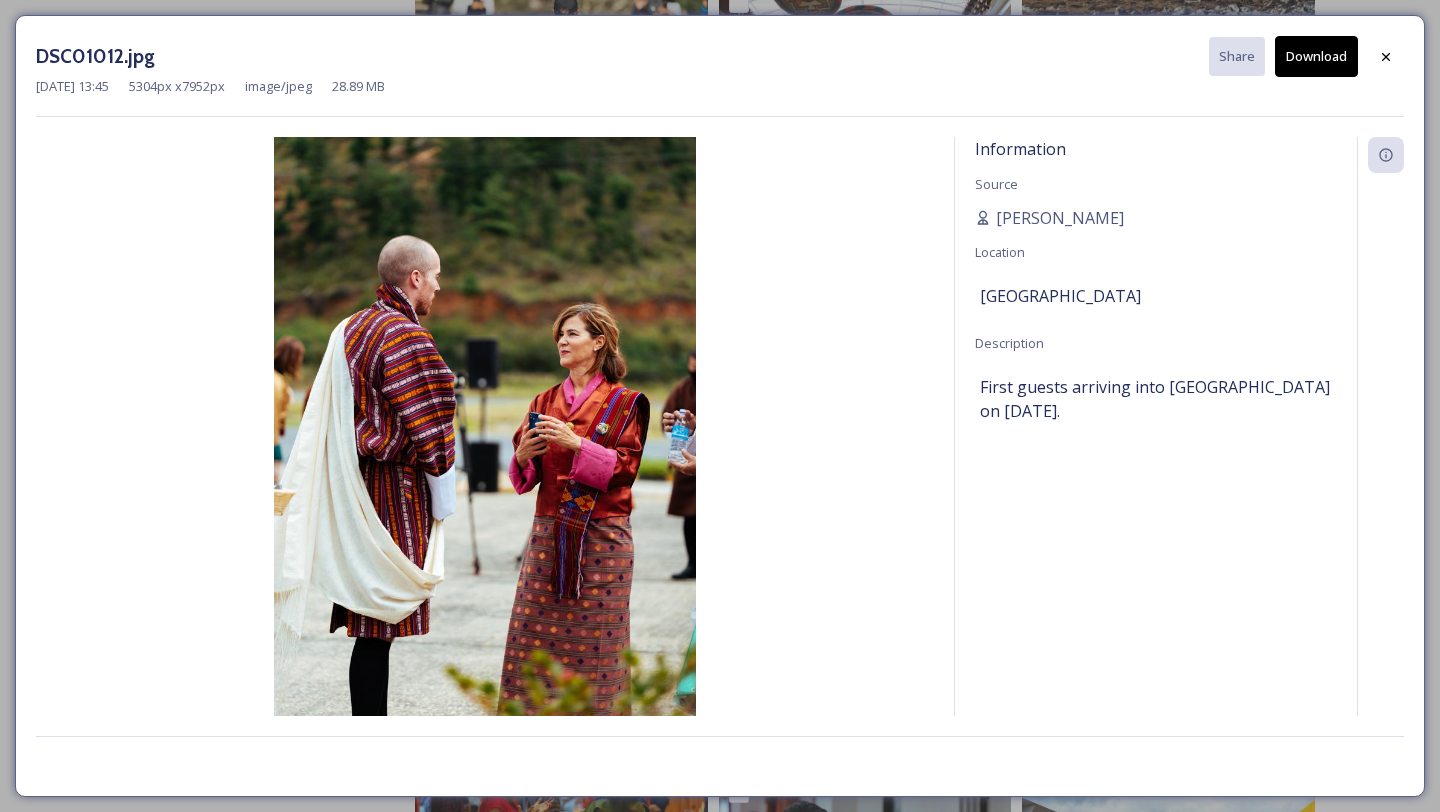 click on "Download" at bounding box center (1316, 56) 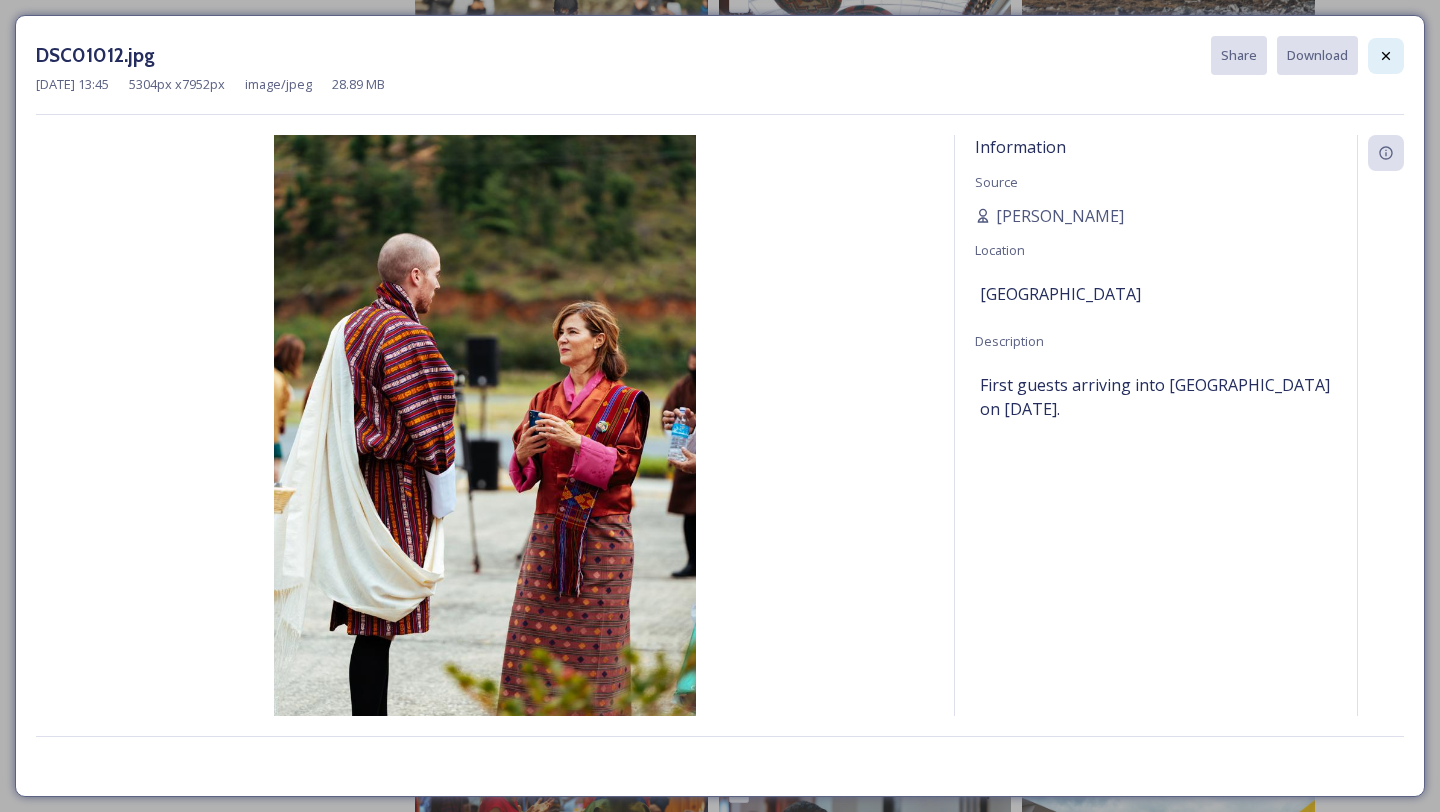 click 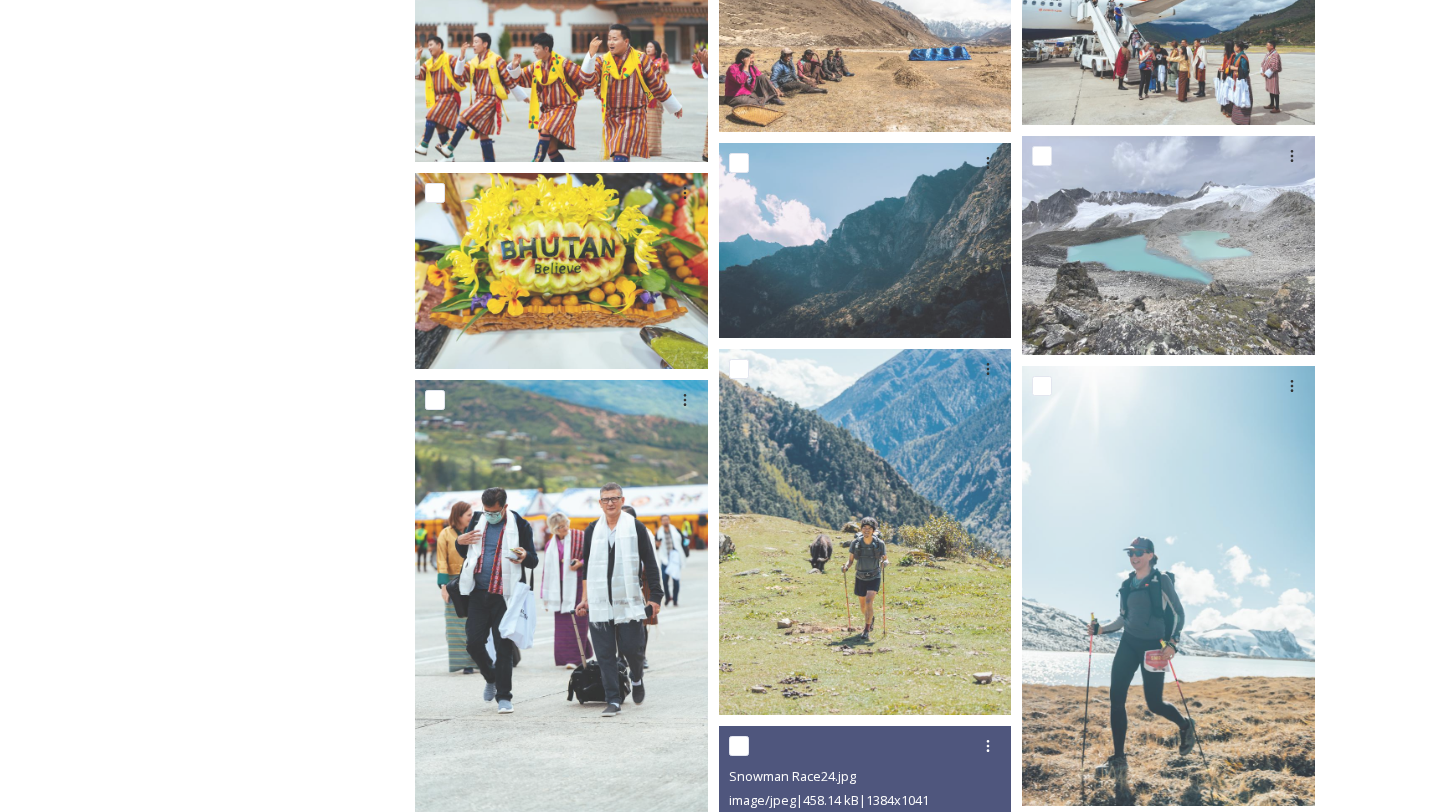 scroll, scrollTop: 6234, scrollLeft: 0, axis: vertical 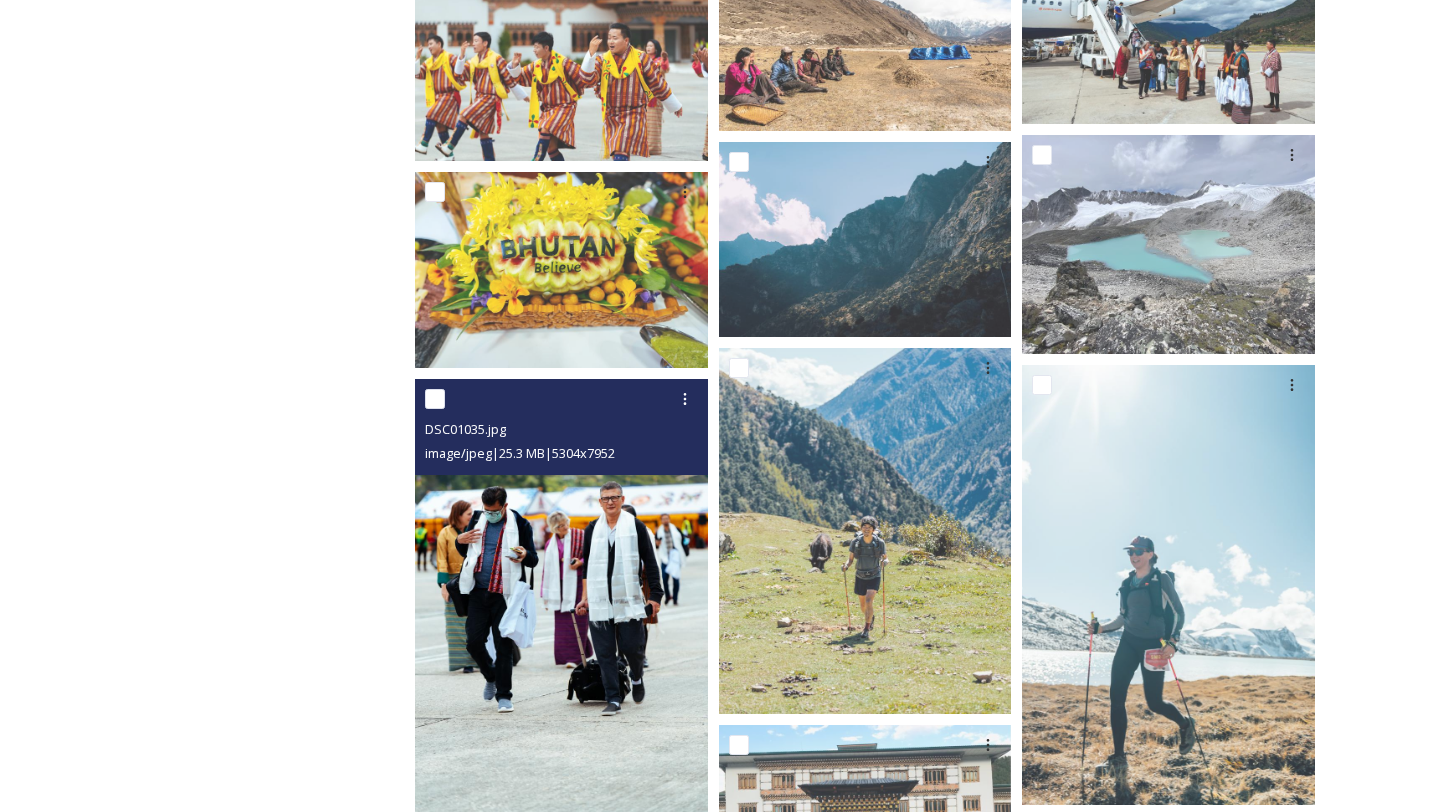 click at bounding box center (561, 598) 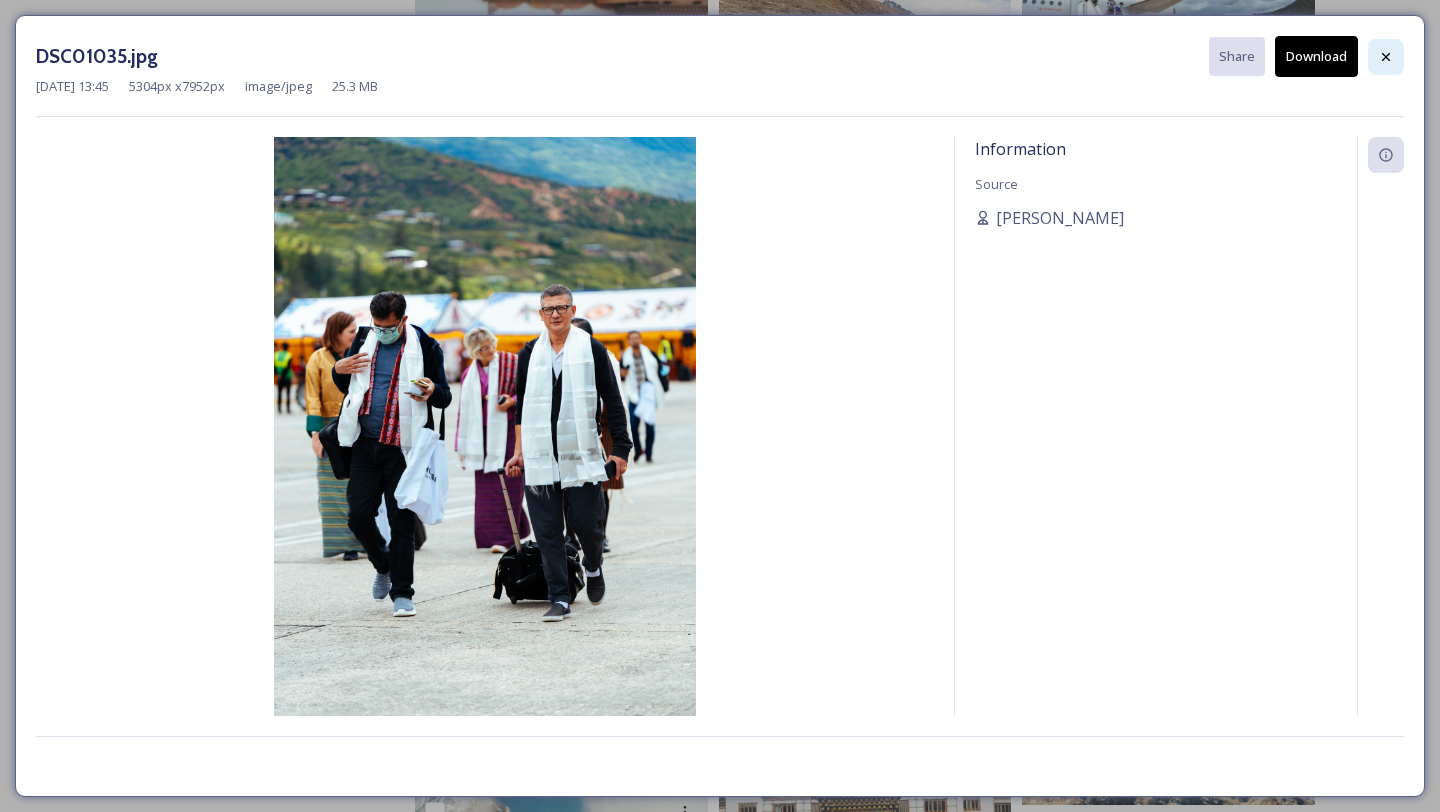 click 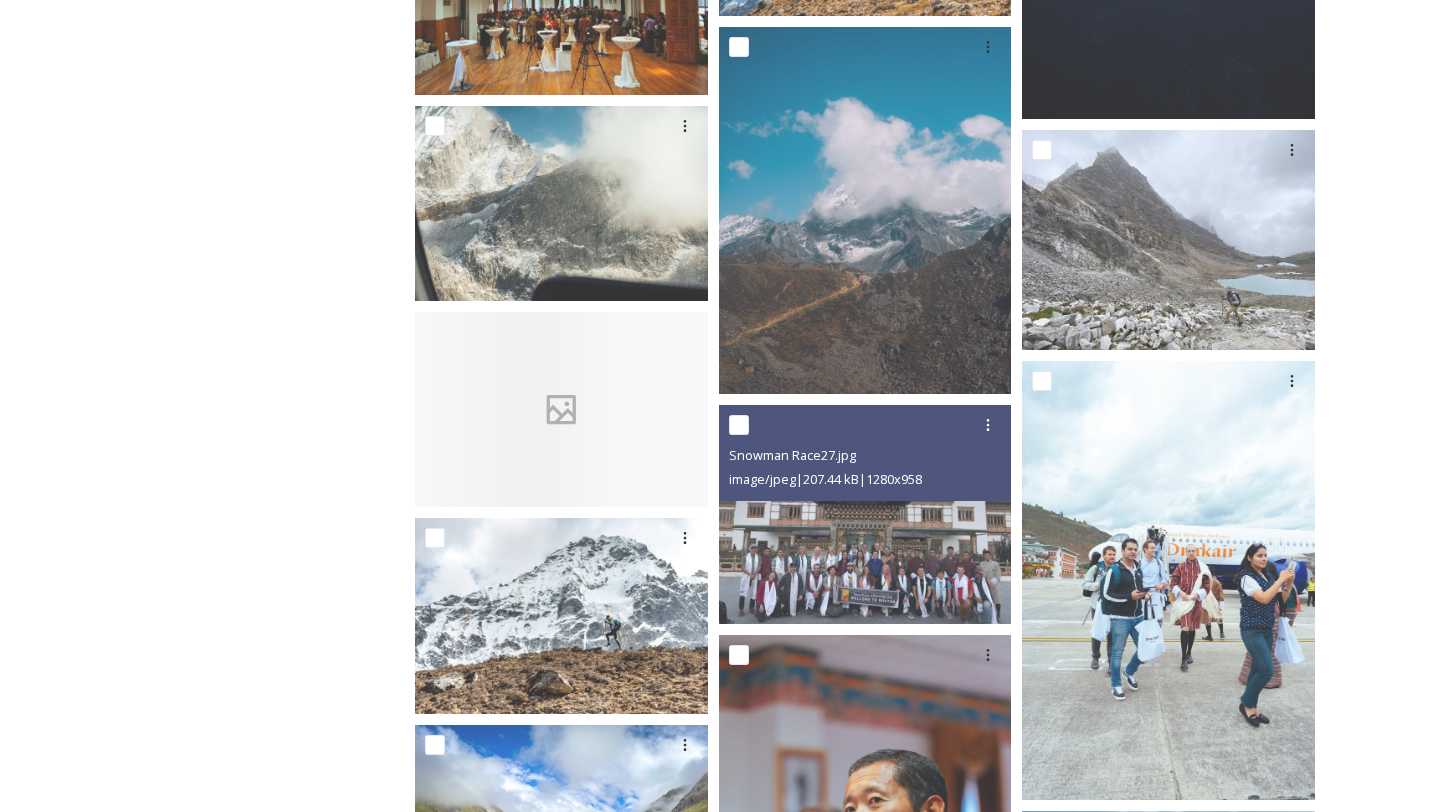 scroll, scrollTop: 7348, scrollLeft: 0, axis: vertical 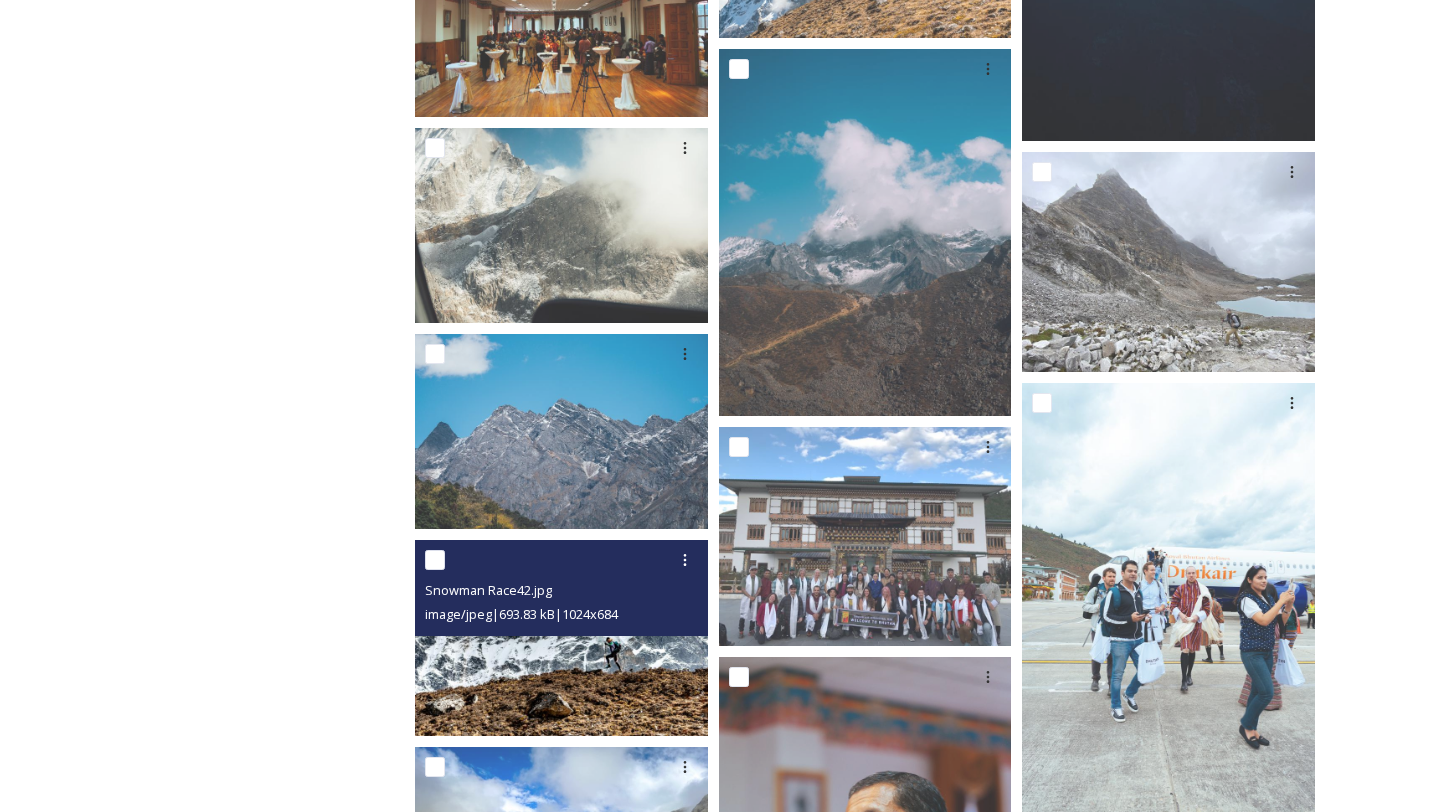 click at bounding box center [561, 638] 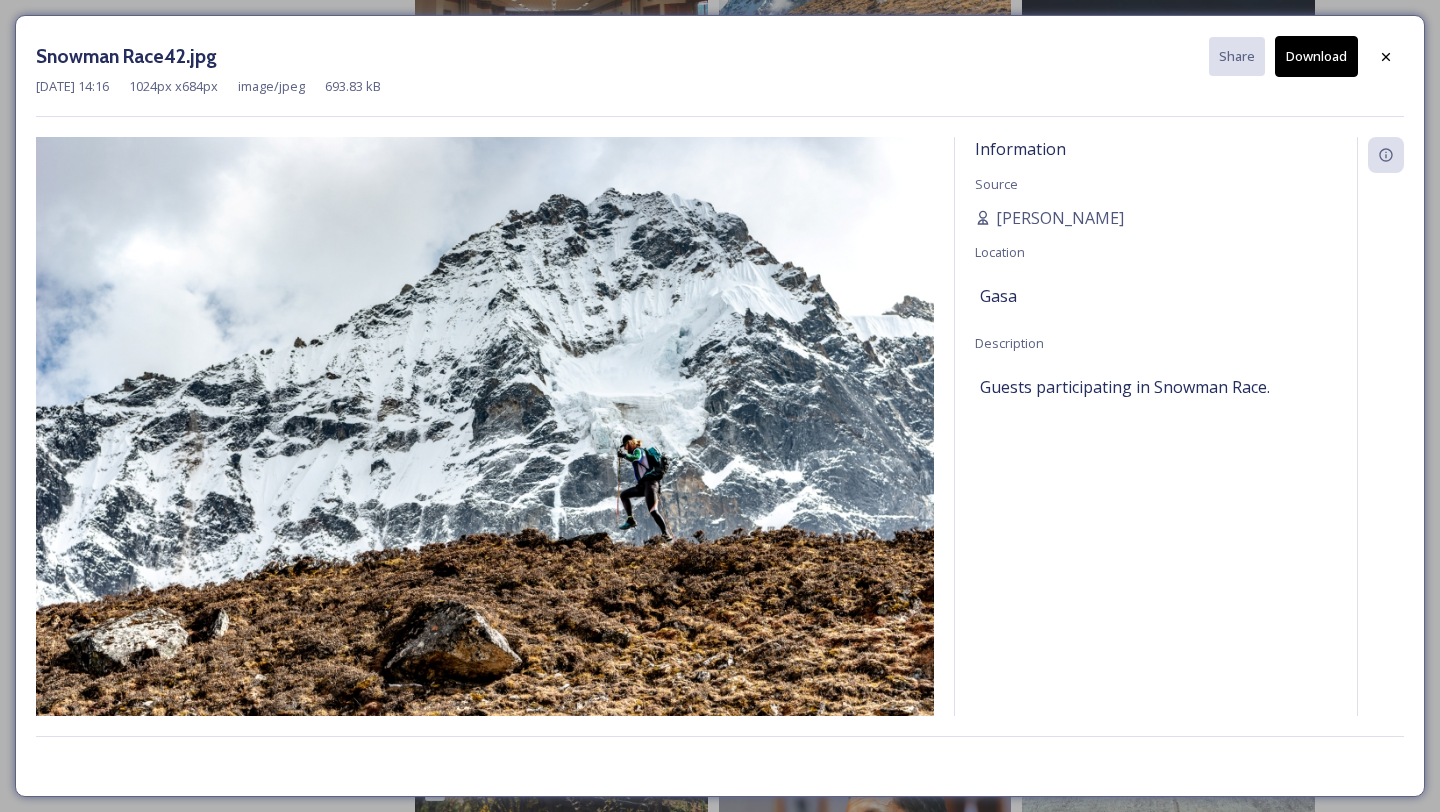 click on "Download" at bounding box center (1316, 56) 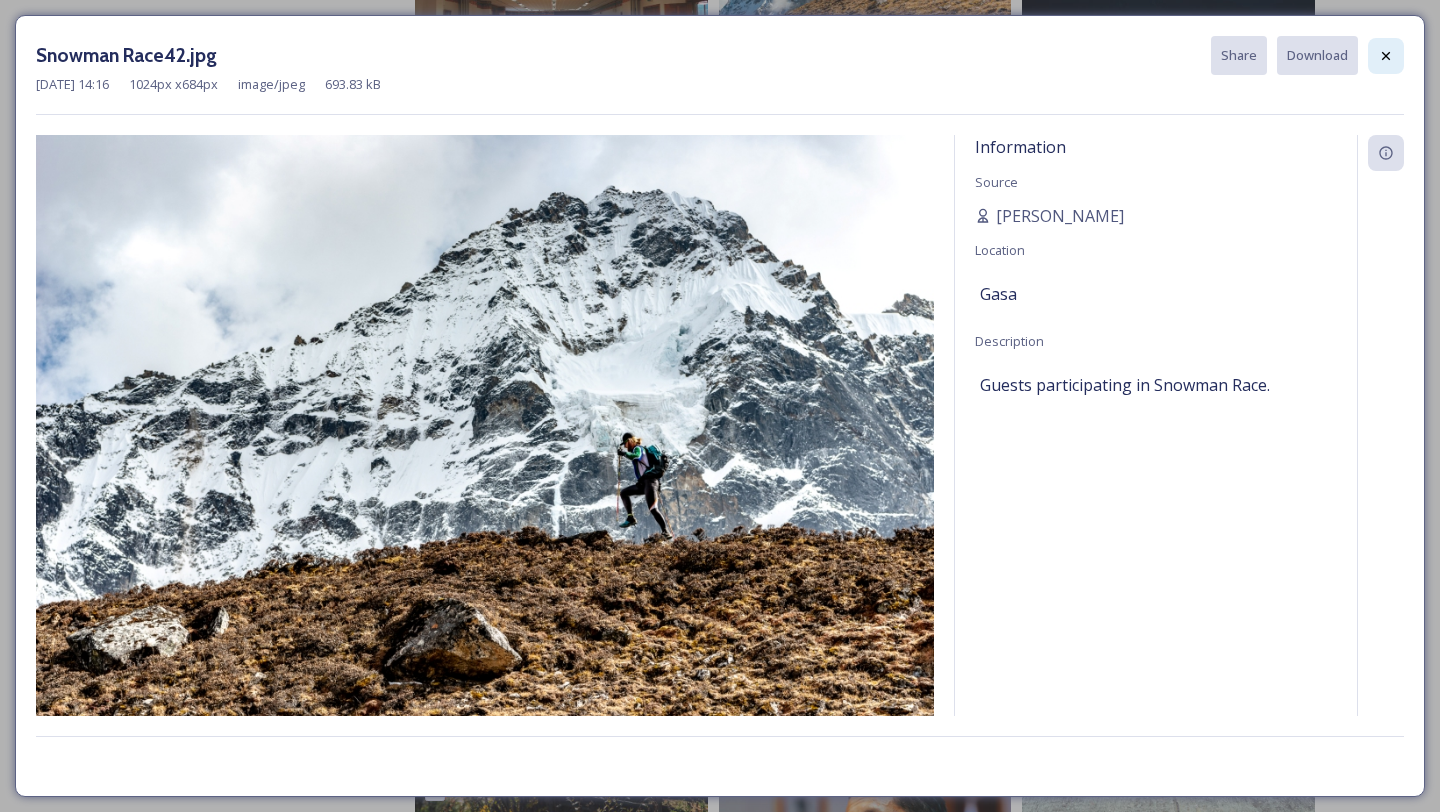 click 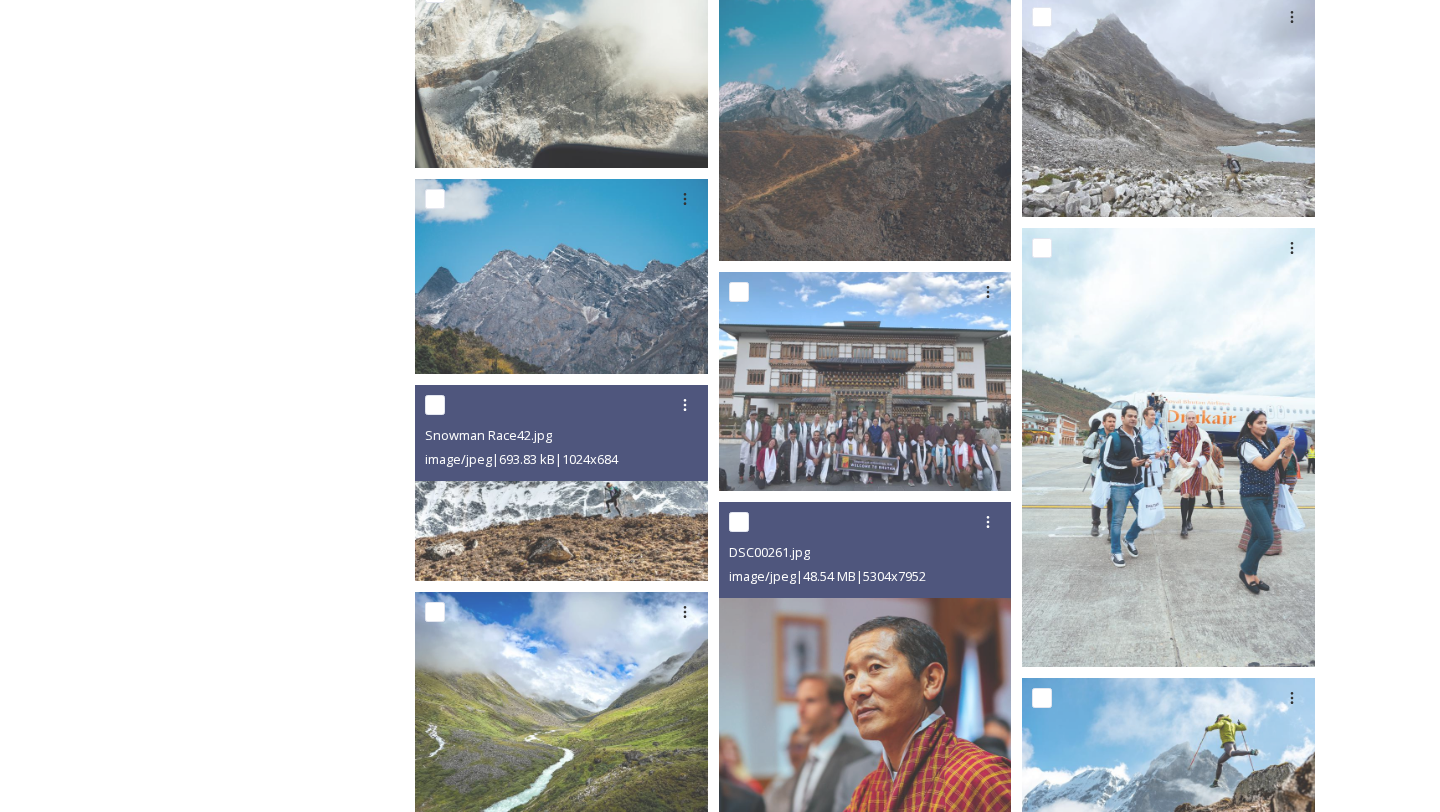 scroll, scrollTop: 7518, scrollLeft: 0, axis: vertical 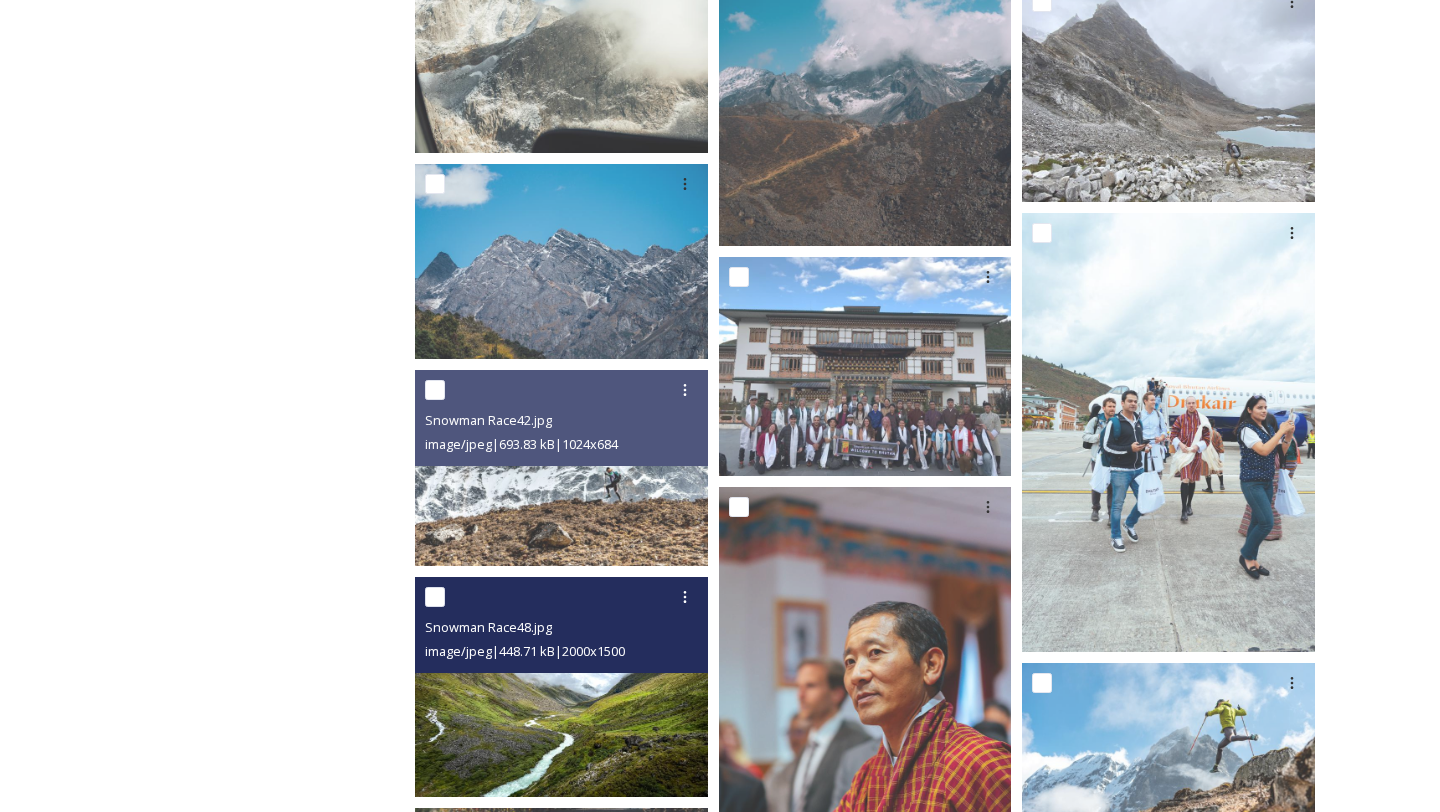 click at bounding box center (561, 687) 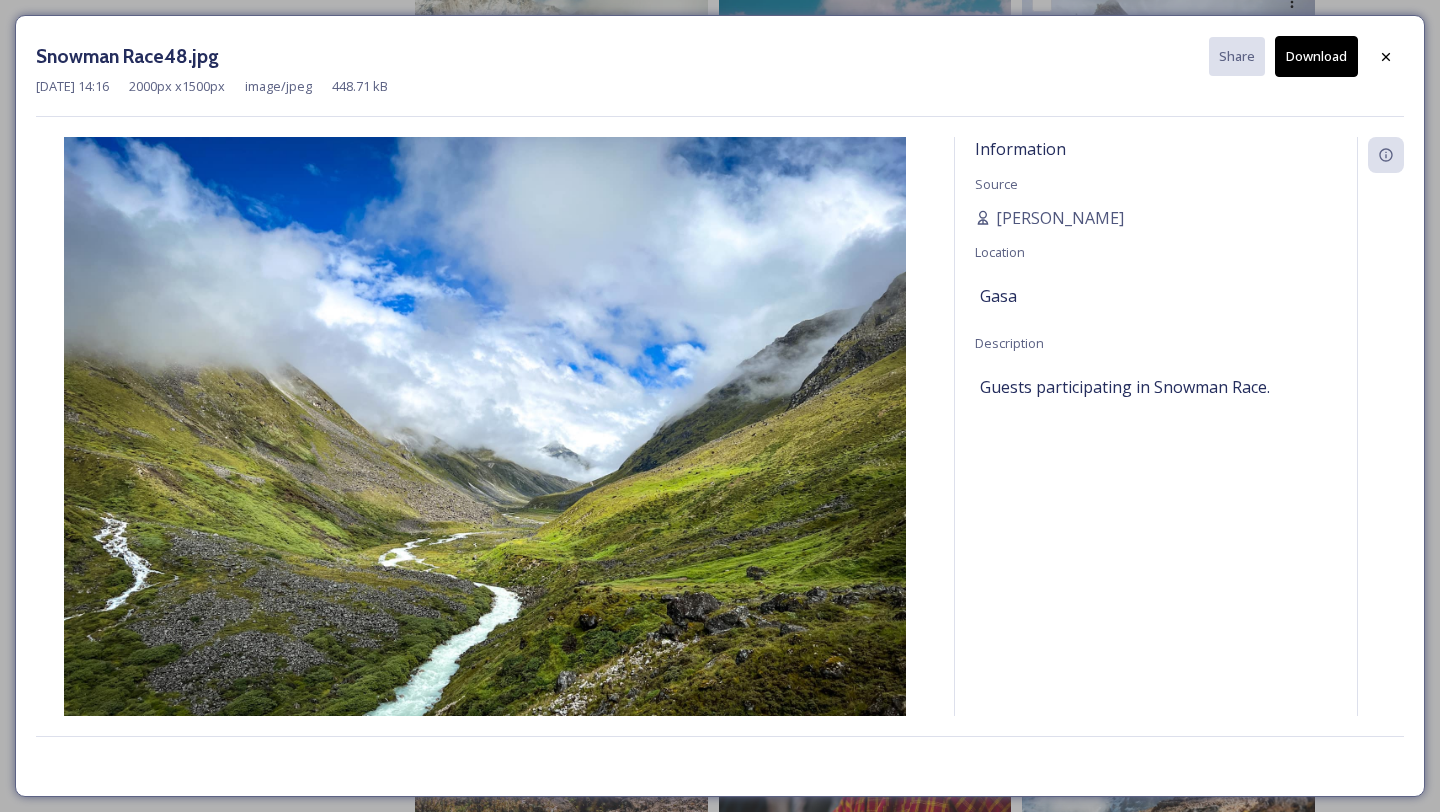 click on "Download" at bounding box center (1316, 56) 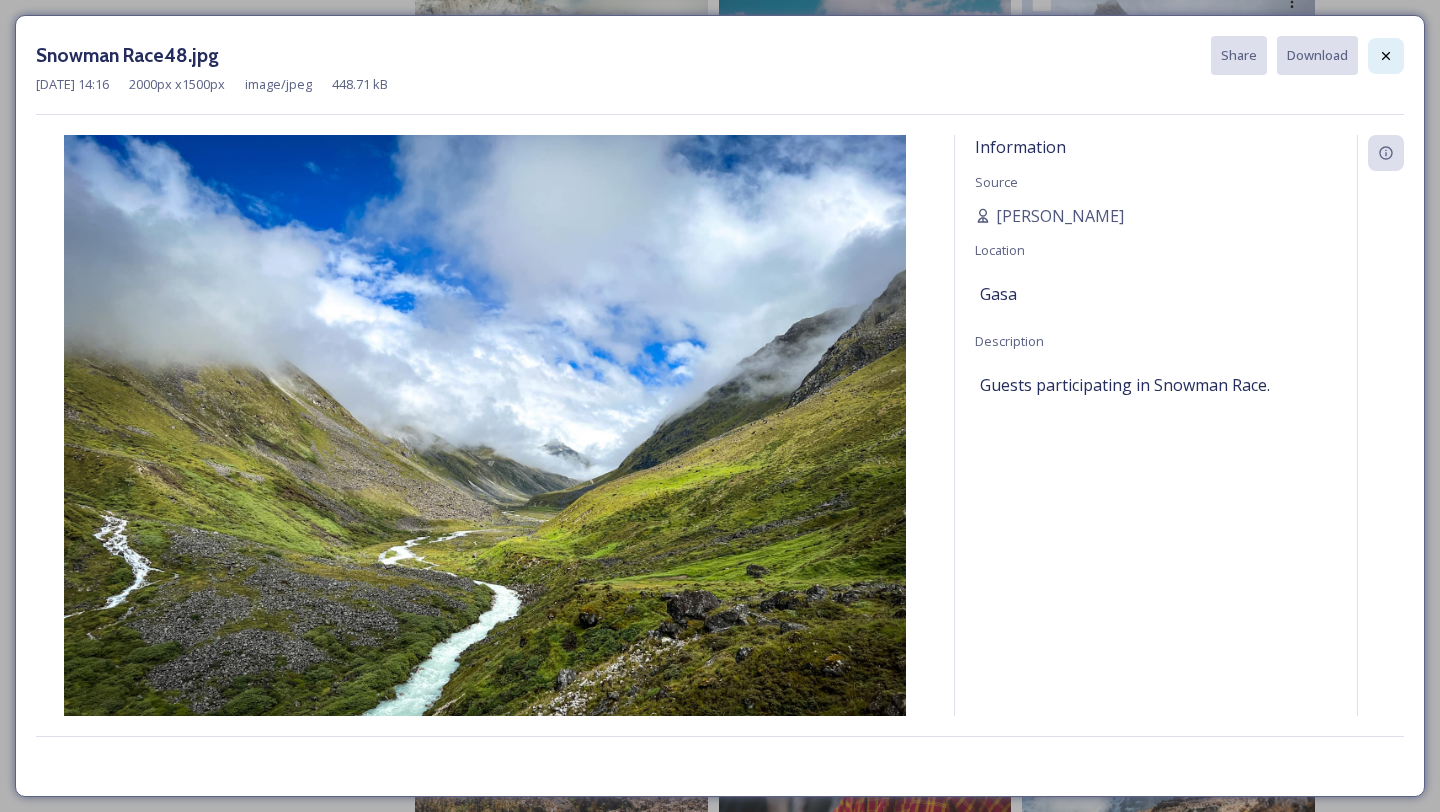 click at bounding box center (1386, 56) 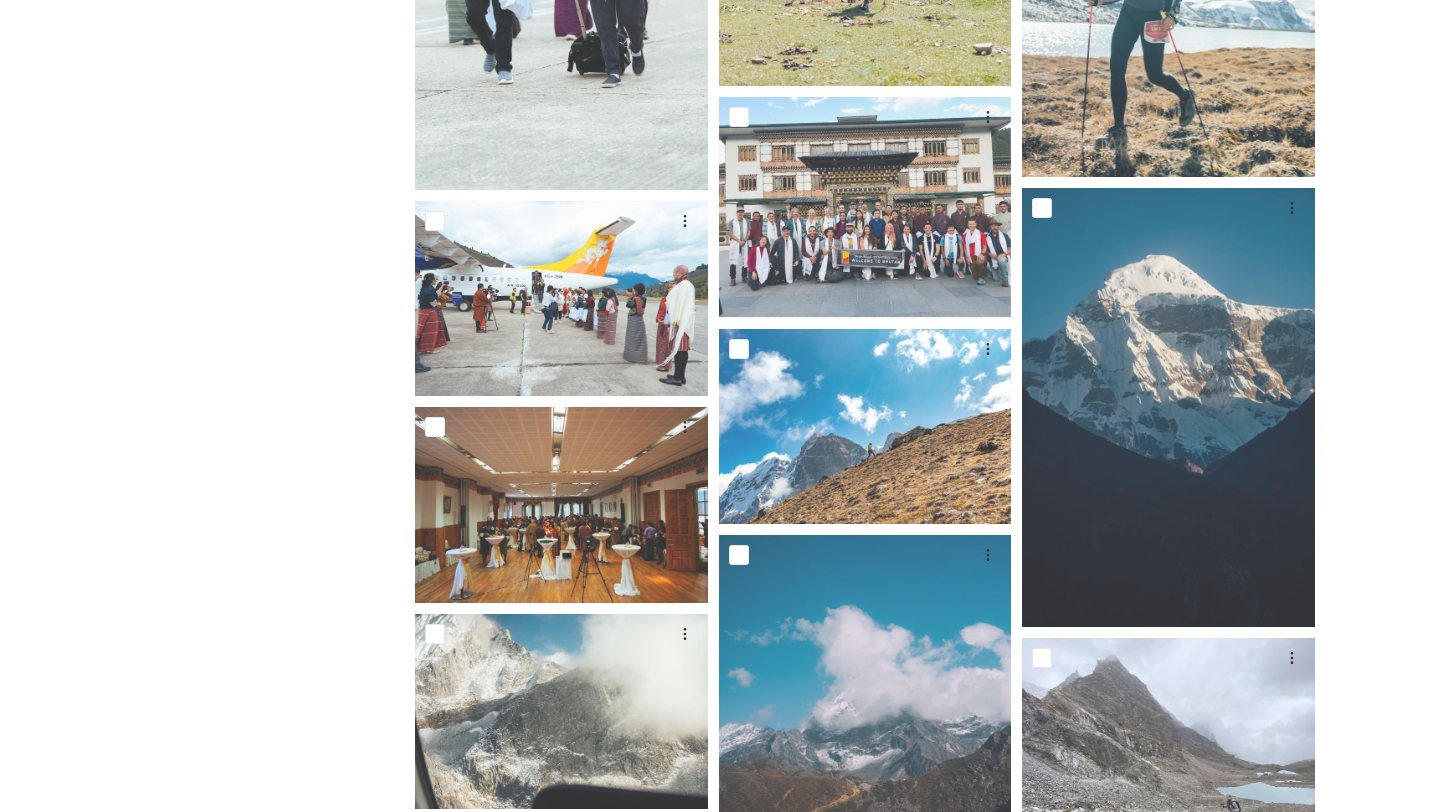 scroll, scrollTop: 6861, scrollLeft: 0, axis: vertical 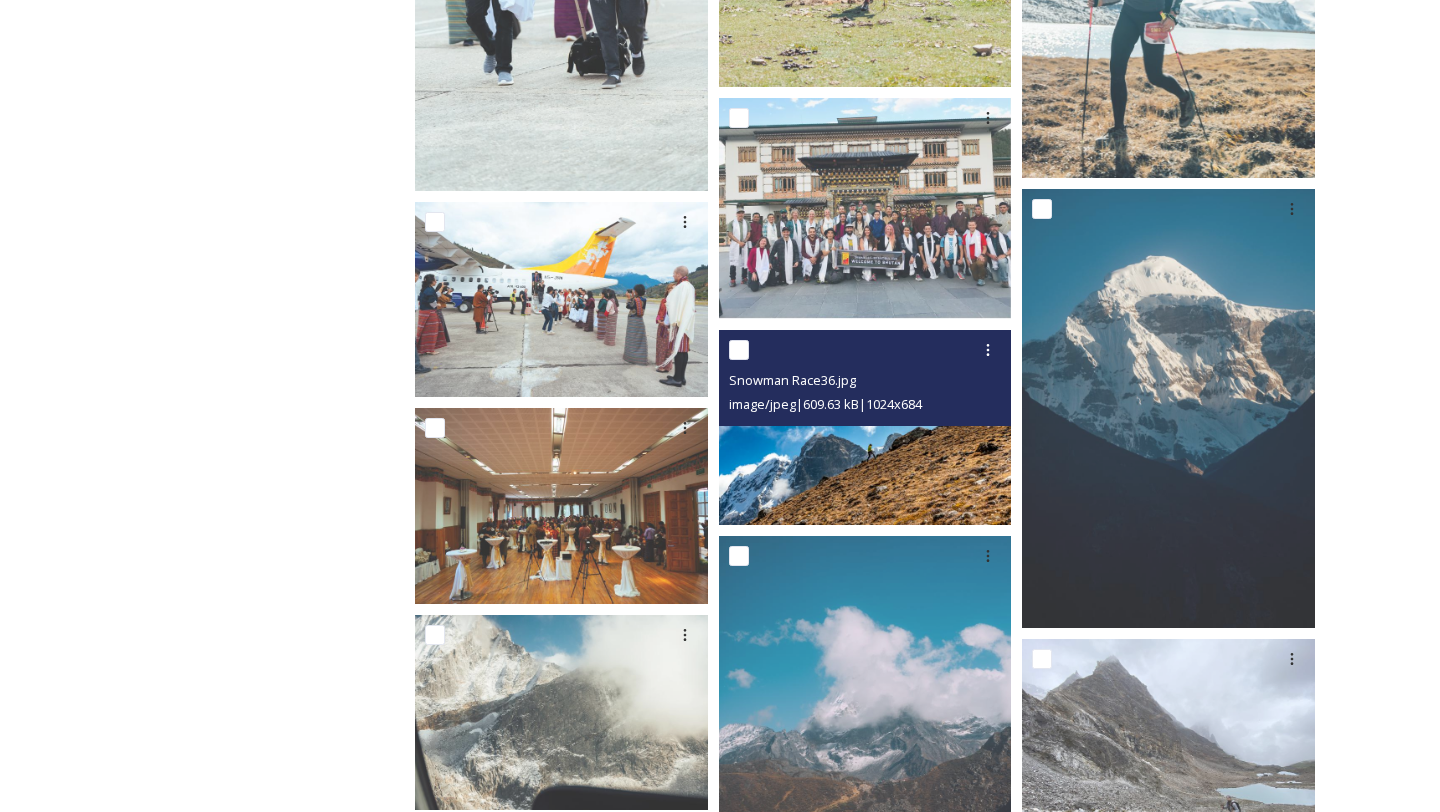 click on "image/jpeg  |  609.63 kB  |  1024  x  684" at bounding box center (868, 404) 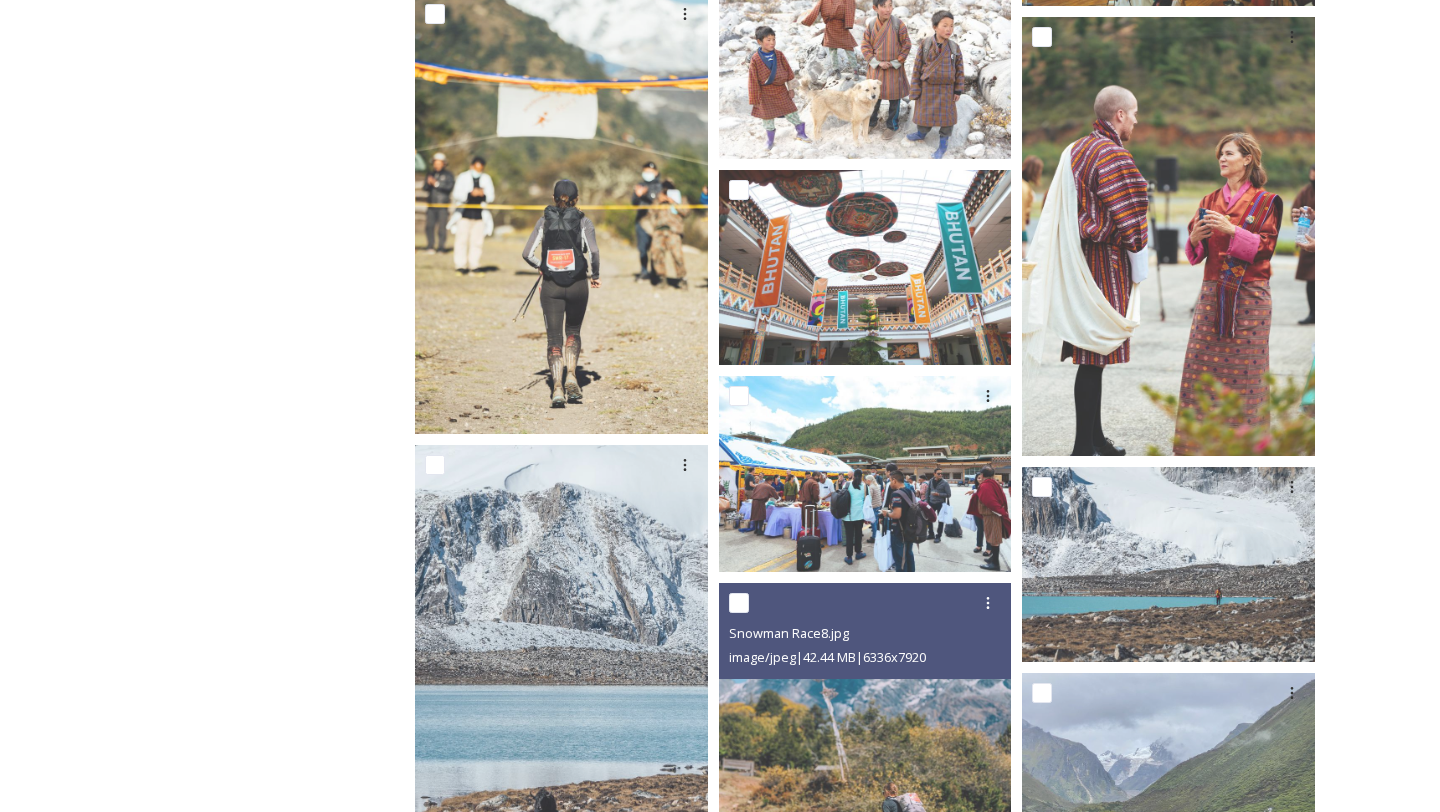 scroll, scrollTop: 3283, scrollLeft: 0, axis: vertical 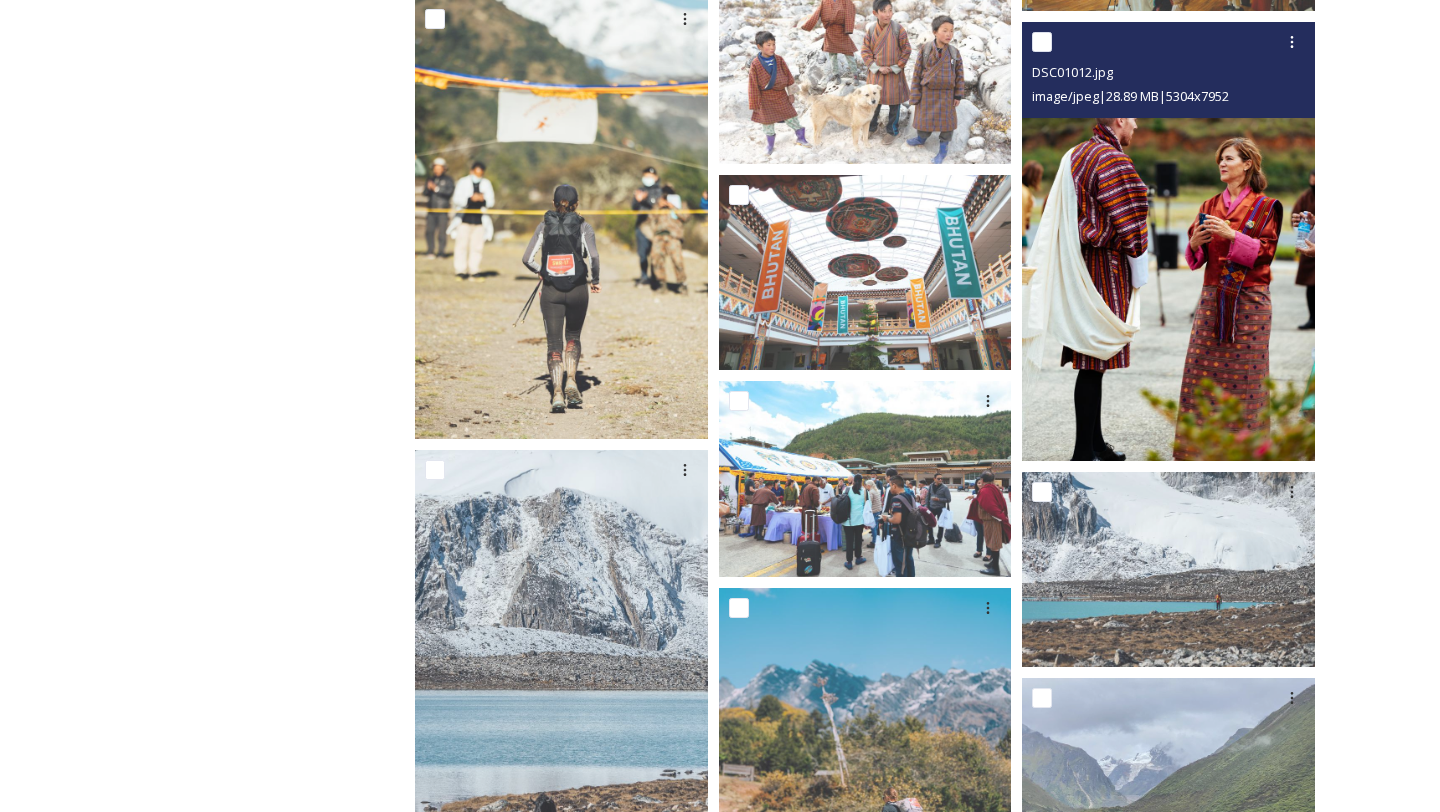 click at bounding box center [1168, 241] 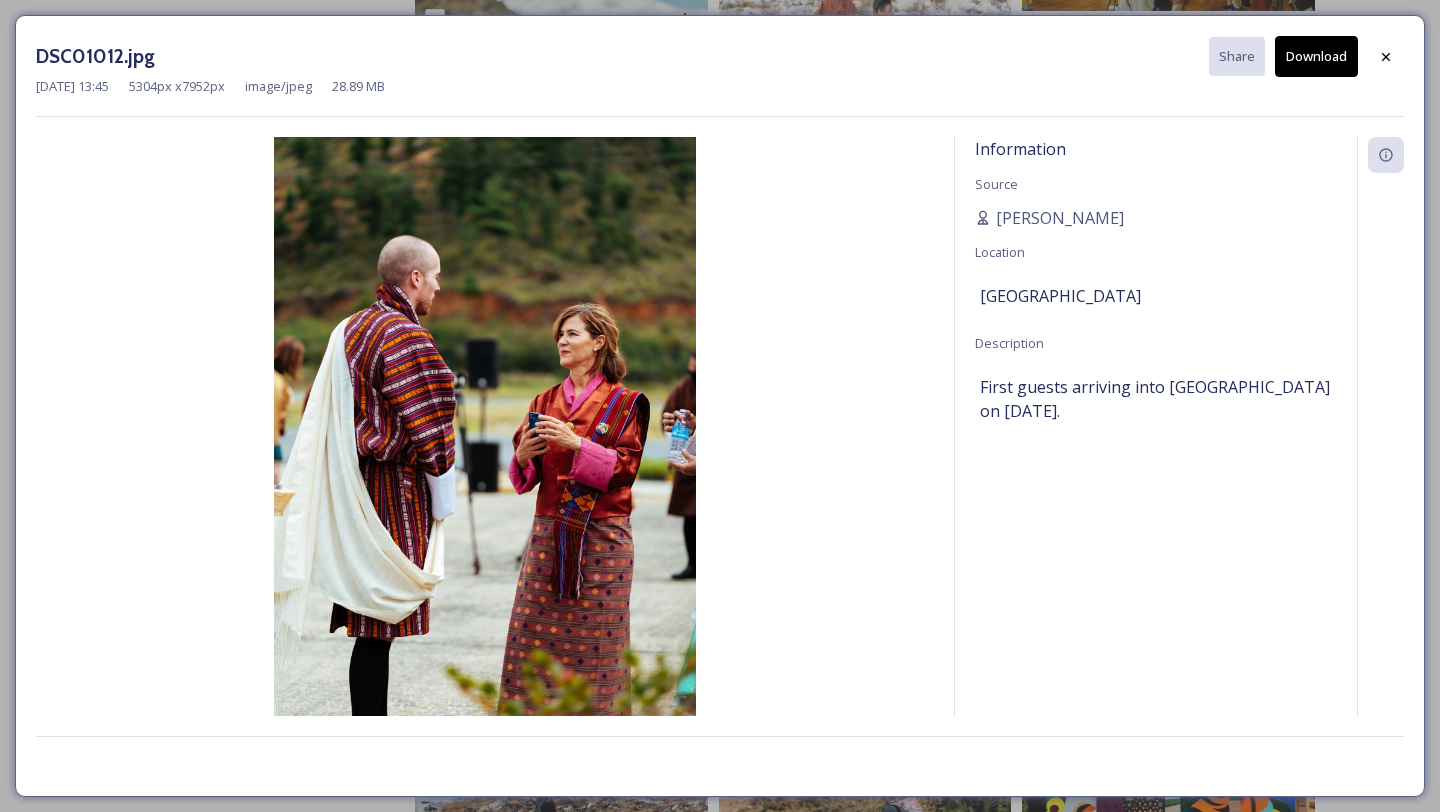 click on "Download" at bounding box center (1316, 56) 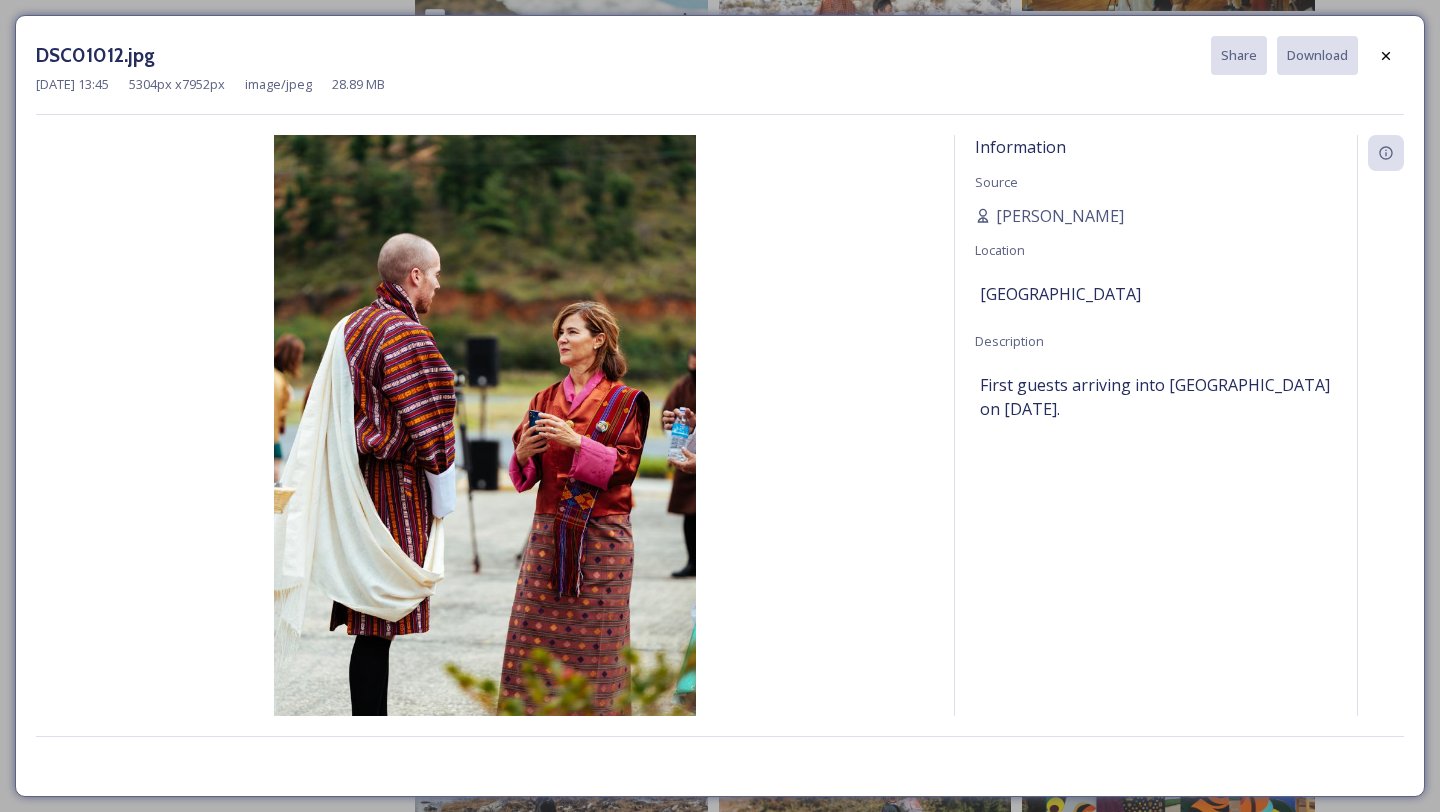 click on "DSC01012.jpg Share Download" at bounding box center (720, 55) 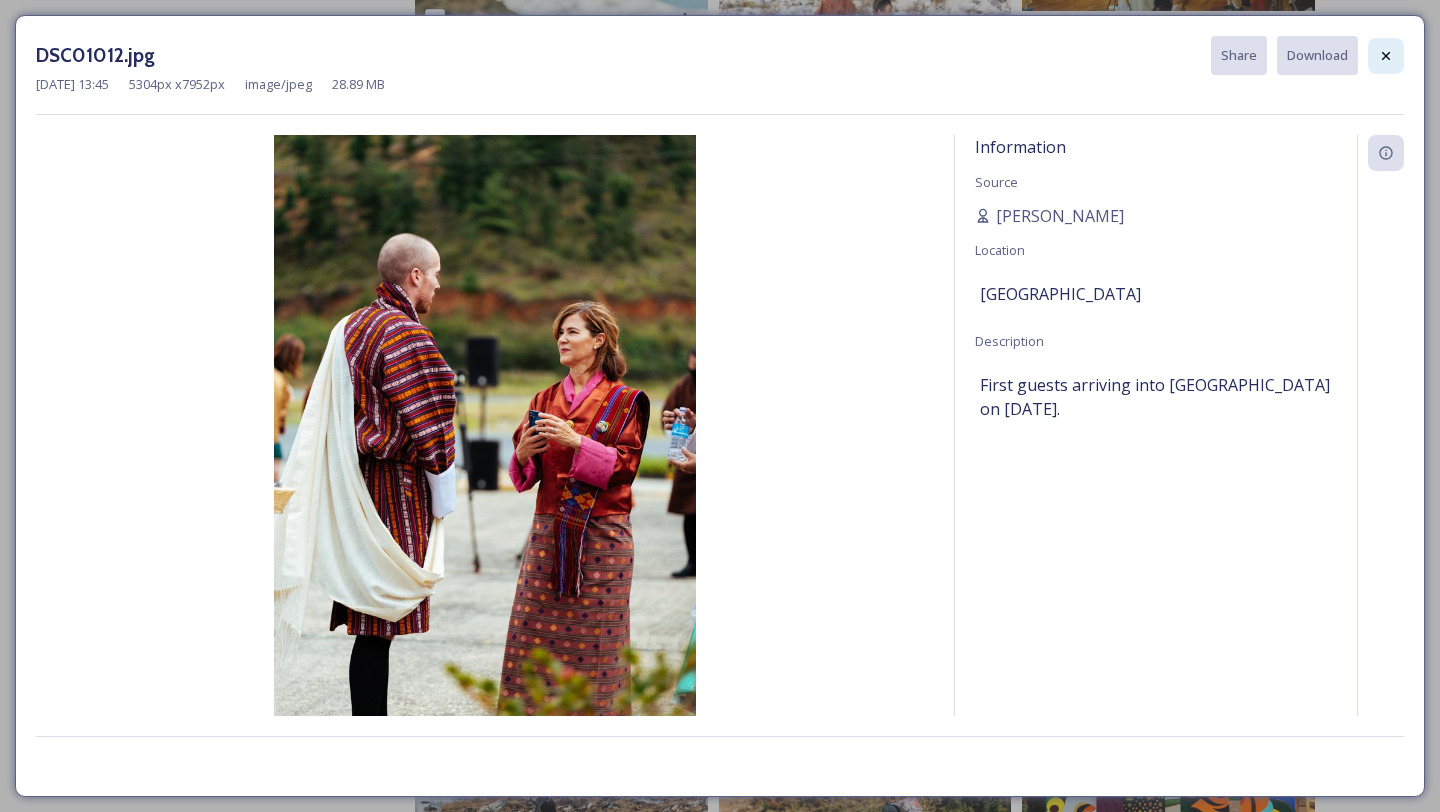 click 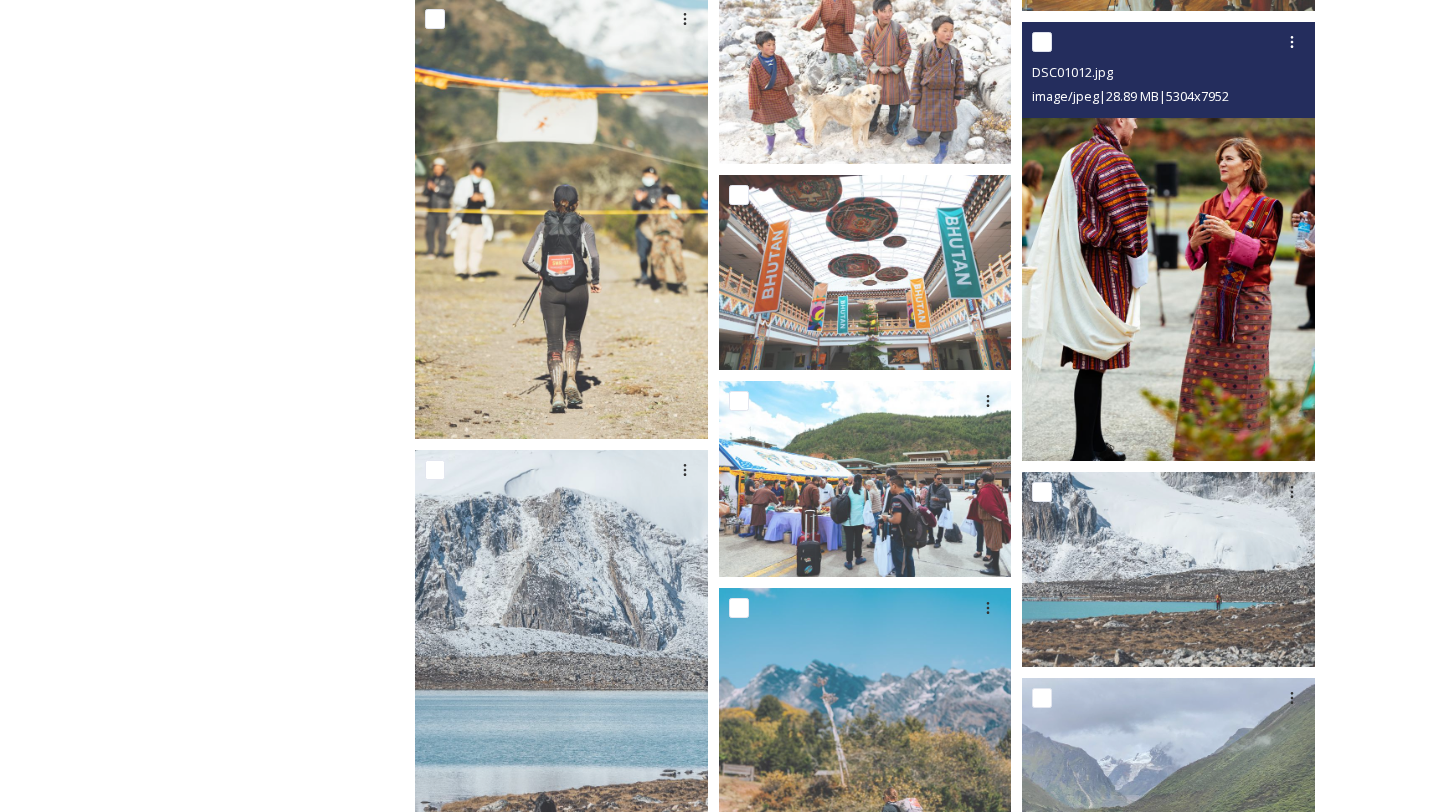 click at bounding box center [1168, 241] 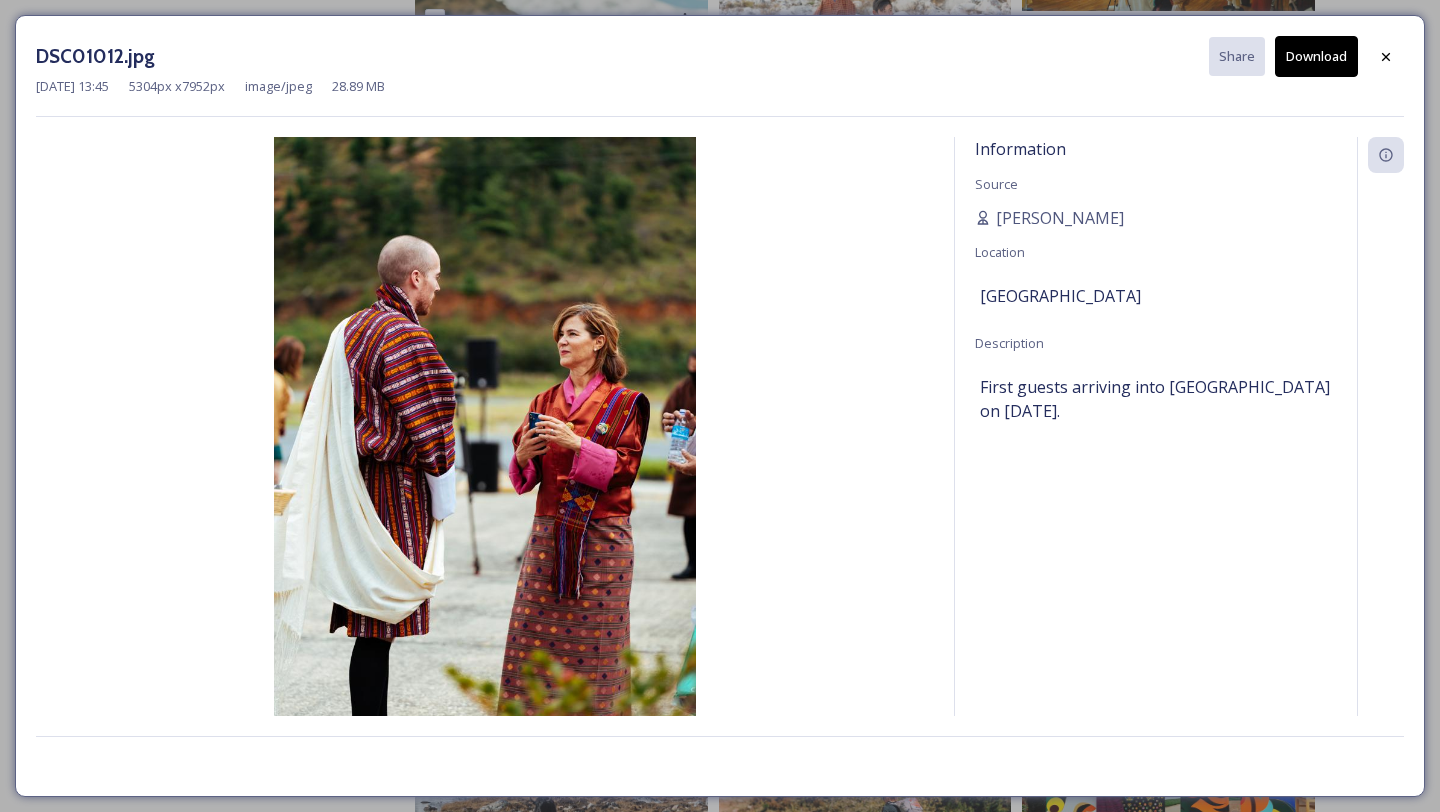 click on "Download" at bounding box center [1316, 56] 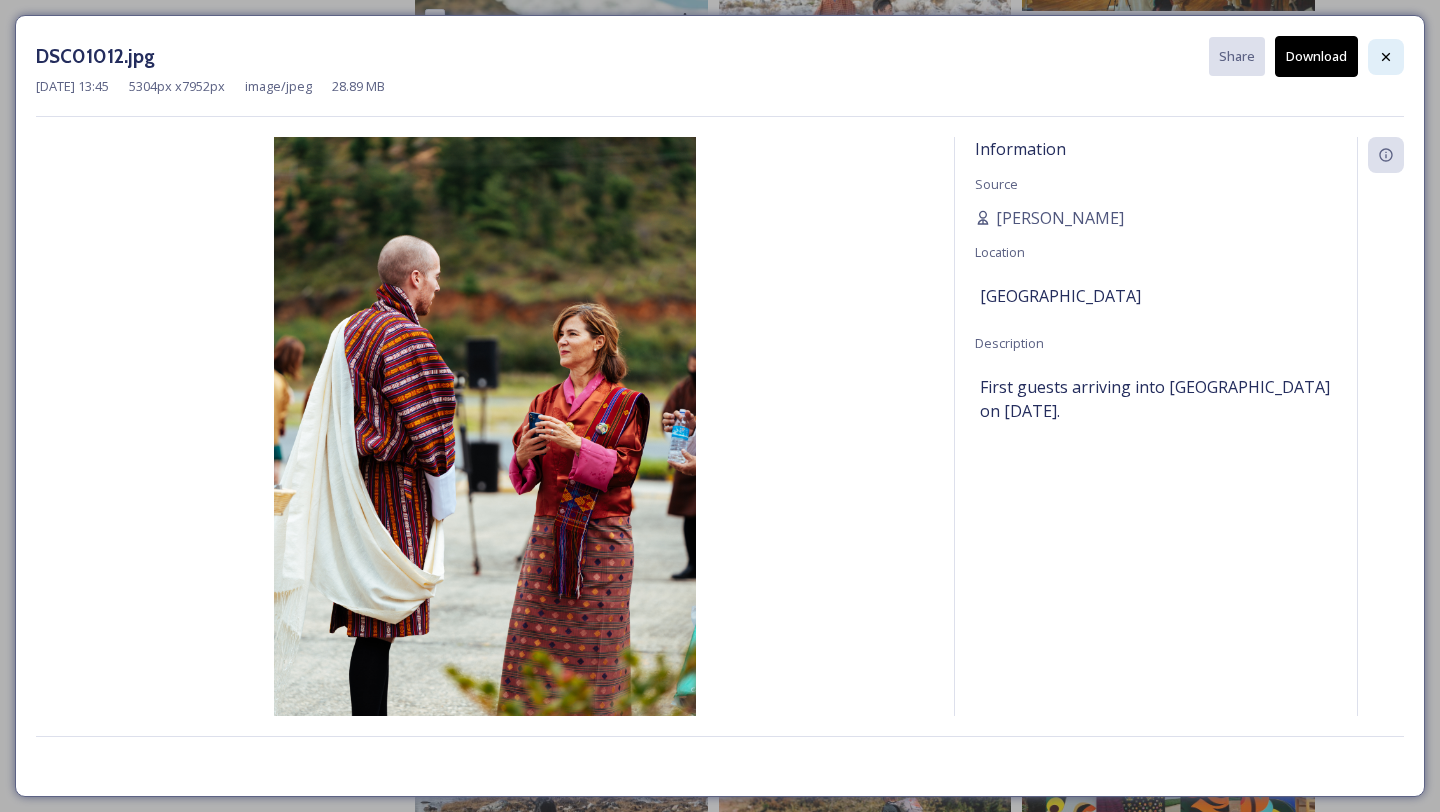 click 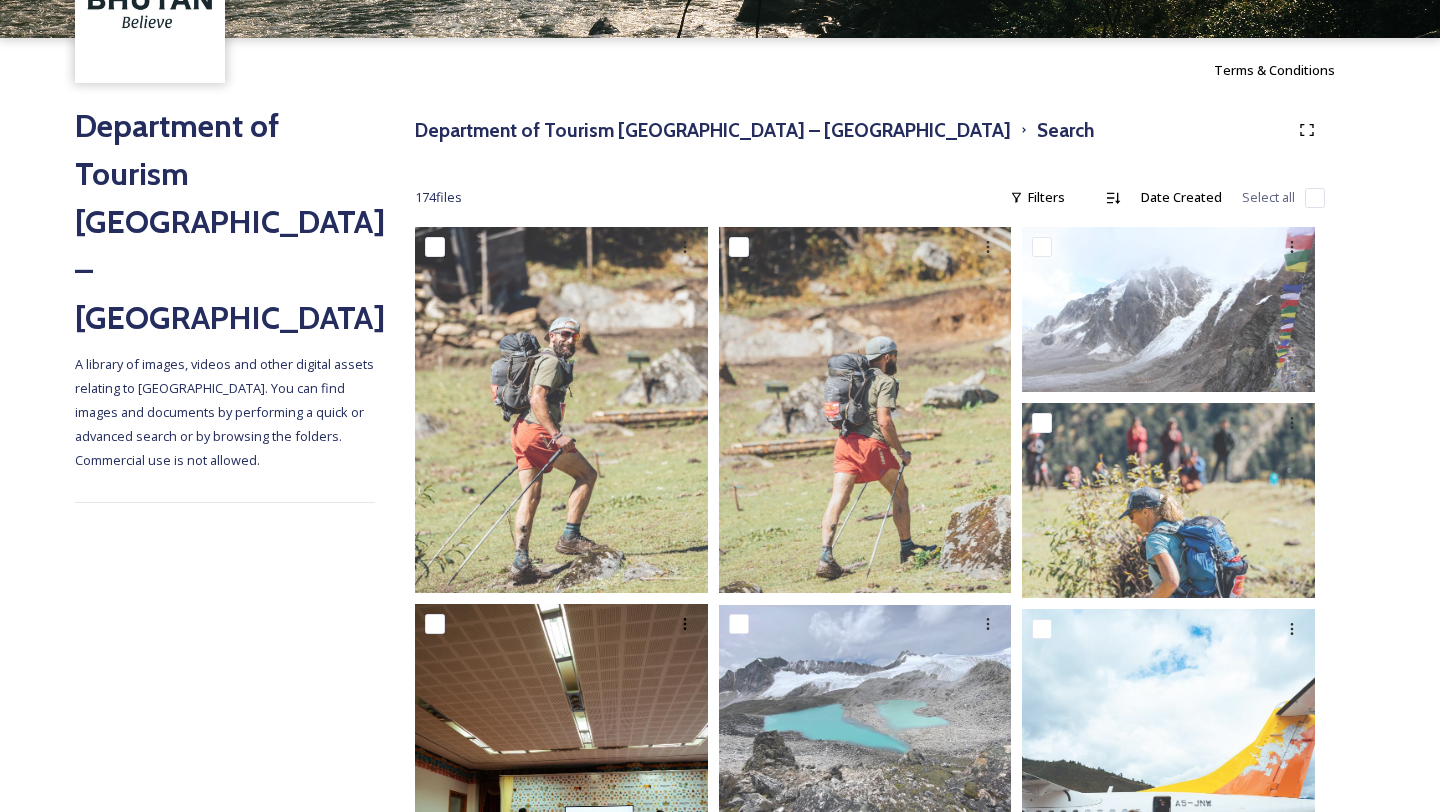 scroll, scrollTop: 0, scrollLeft: 0, axis: both 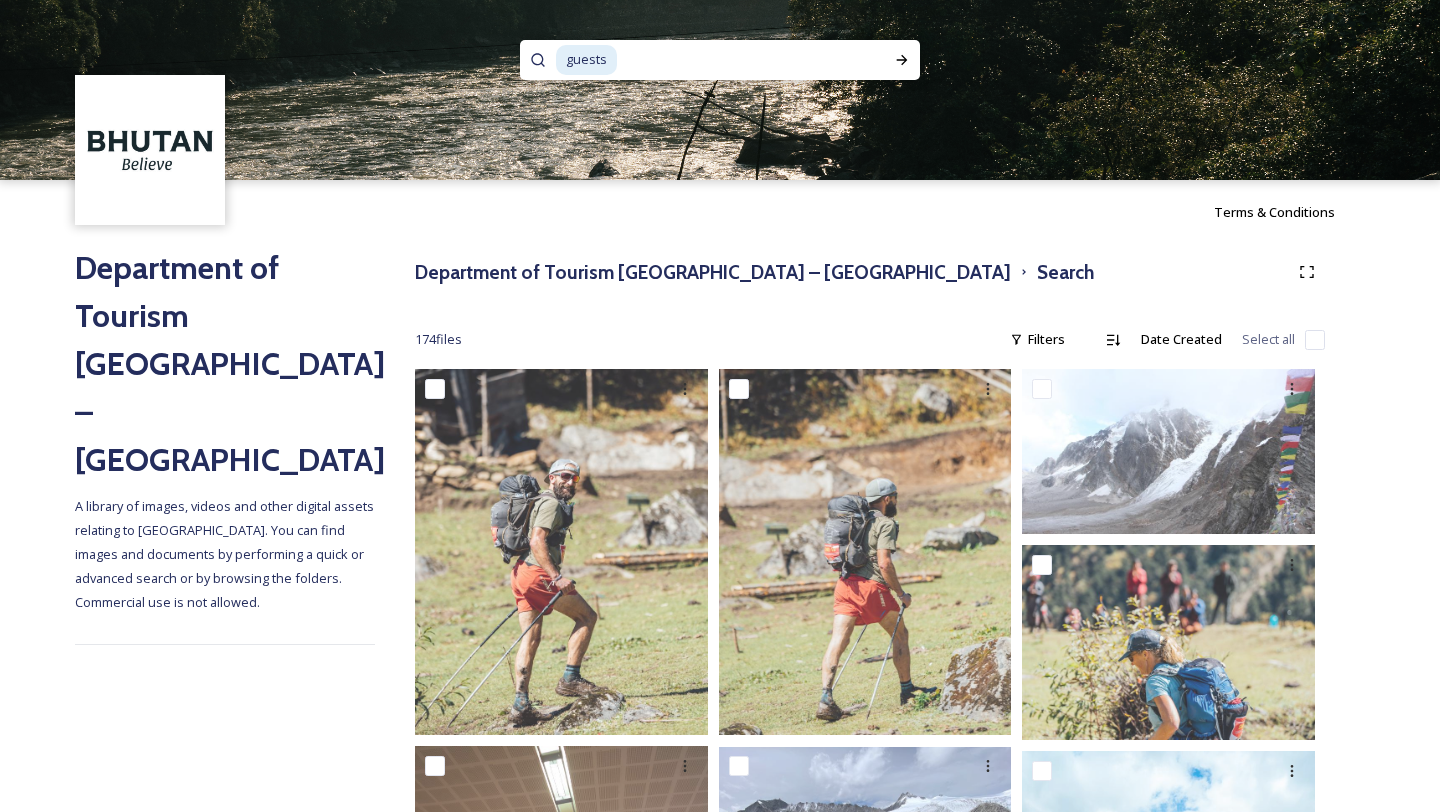 click on "guests" at bounding box center [586, 59] 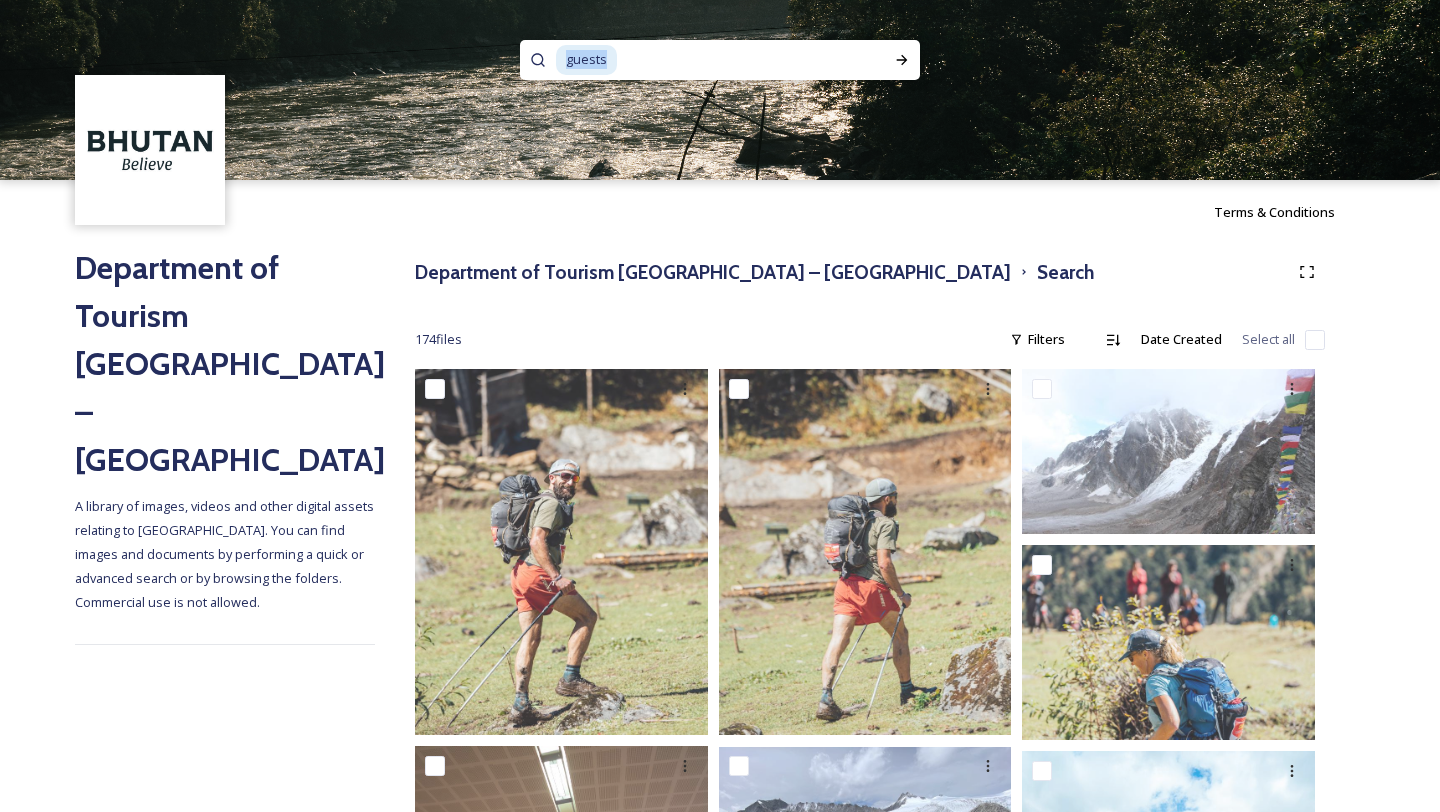 click on "guests" at bounding box center [586, 59] 